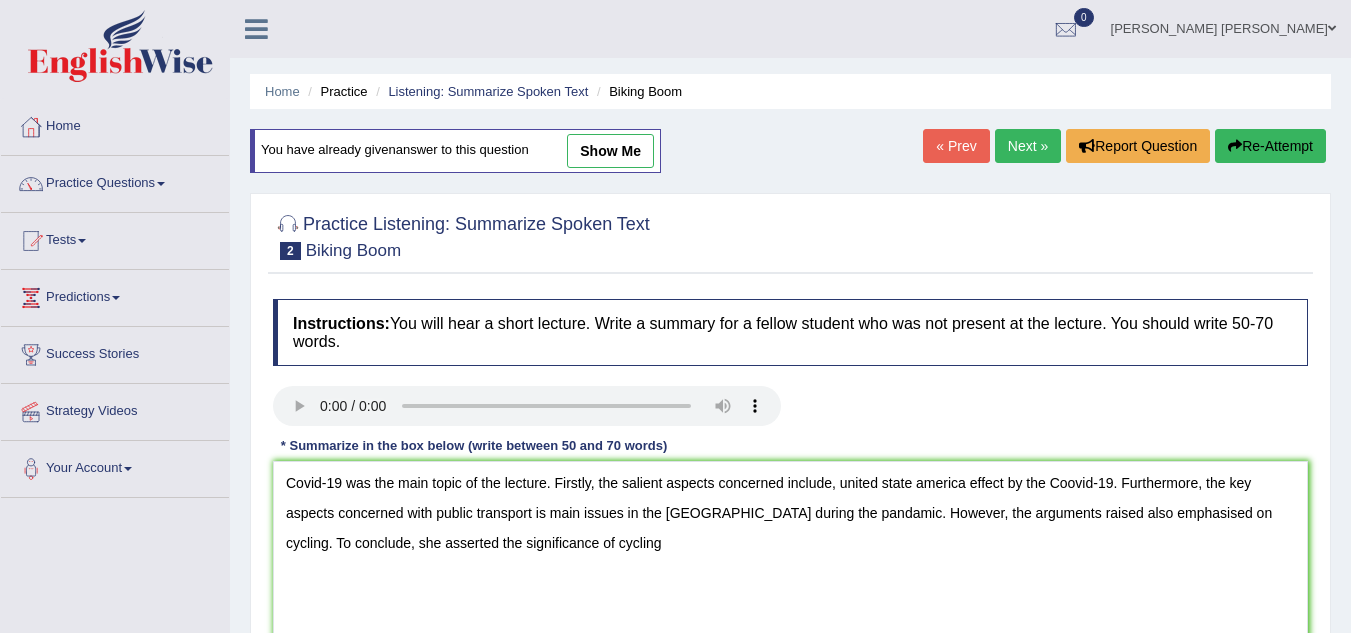 scroll, scrollTop: 0, scrollLeft: 0, axis: both 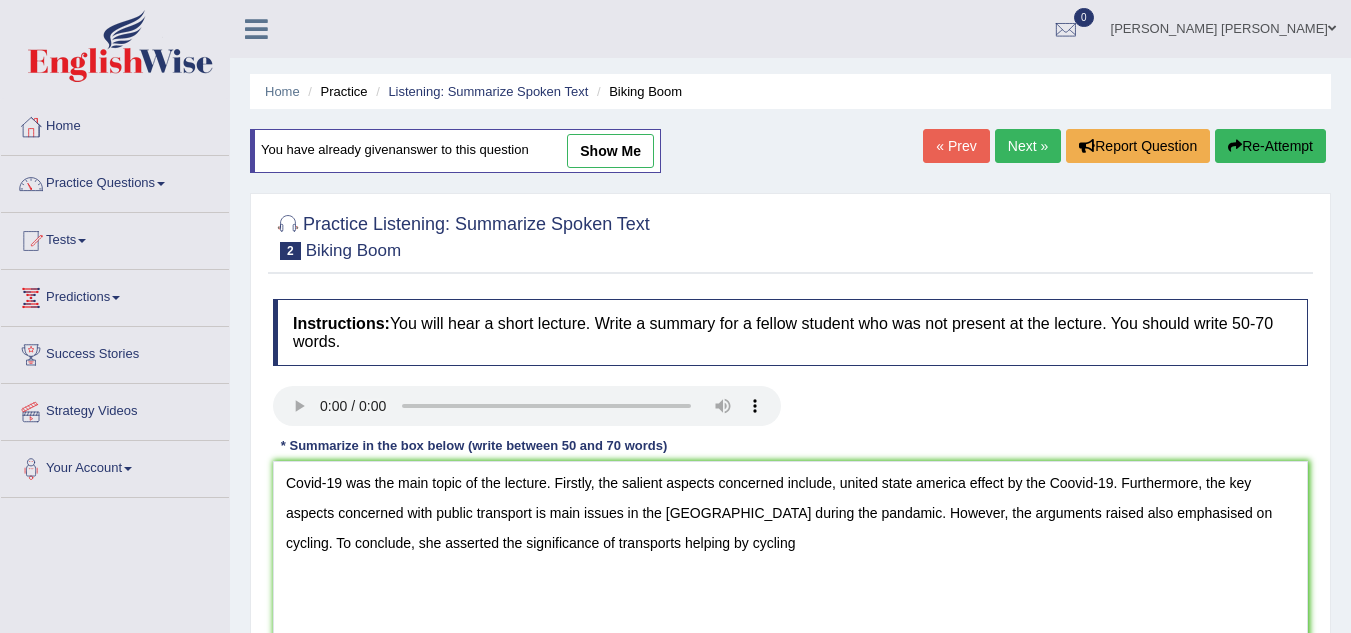 click on "Covid-19 was the main topic of the lecture. Firstly, the salient aspects concerned include, united state america effect by the Coovid-19. Furthermore, the key aspects concerned with public transport is main issues in the america during the pandamic. However, the arguments raised also emphasised on cycling. To conclude, she asserted the significance of transports helping by cycling" at bounding box center [790, 558] 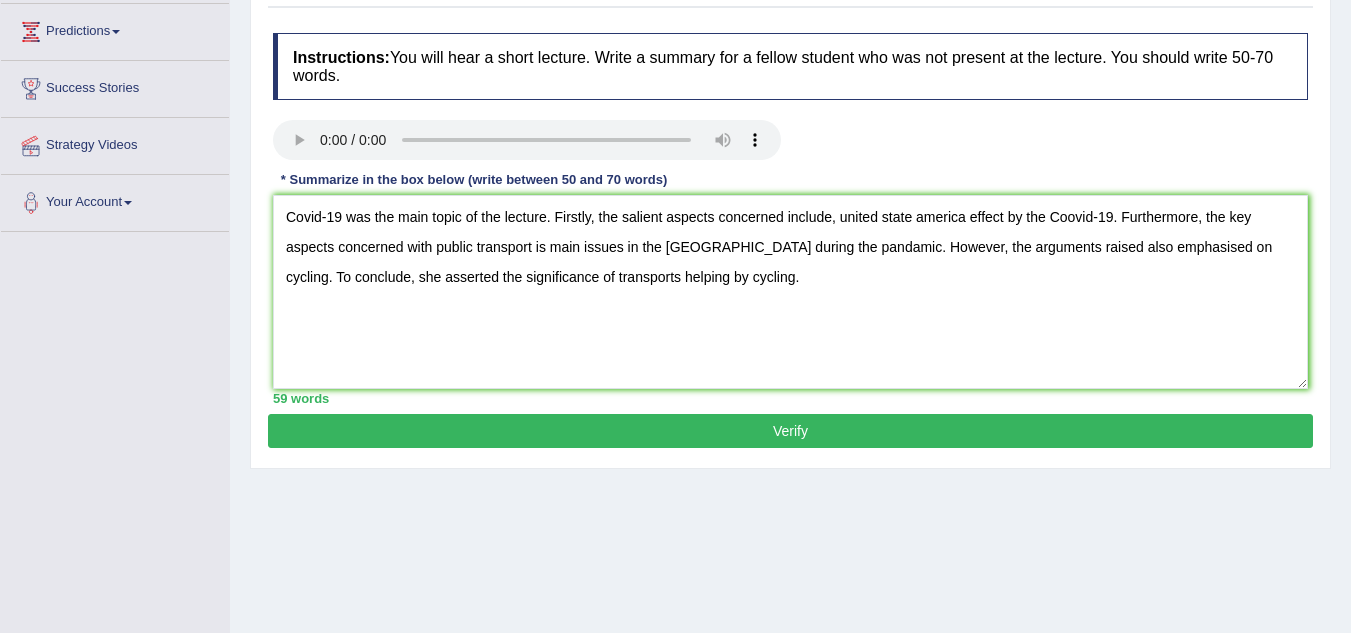 scroll, scrollTop: 343, scrollLeft: 0, axis: vertical 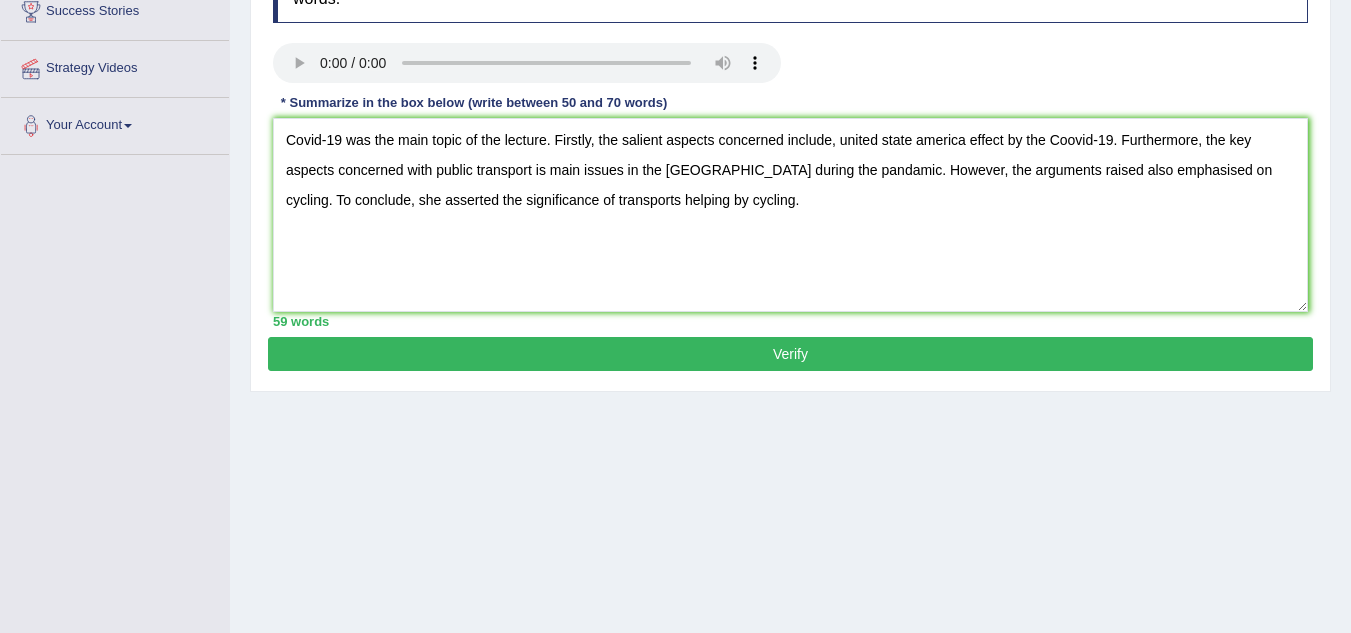 type on "Covid-19 was the main topic of the lecture. Firstly, the salient aspects concerned include, united state america effect by the Coovid-19. Furthermore, the key aspects concerned with public transport is main issues in the america during the pandamic. However, the arguments raised also emphasised on cycling. To conclude, she asserted the significance of transports helping by cycling." 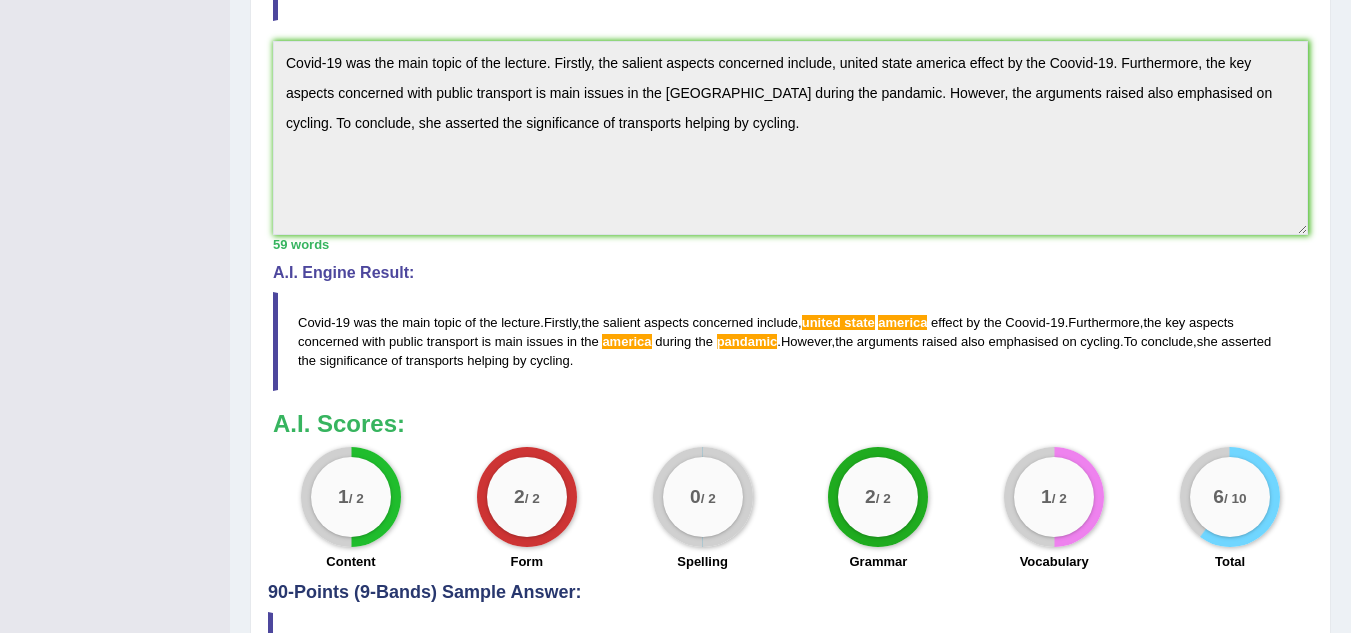 scroll, scrollTop: 647, scrollLeft: 0, axis: vertical 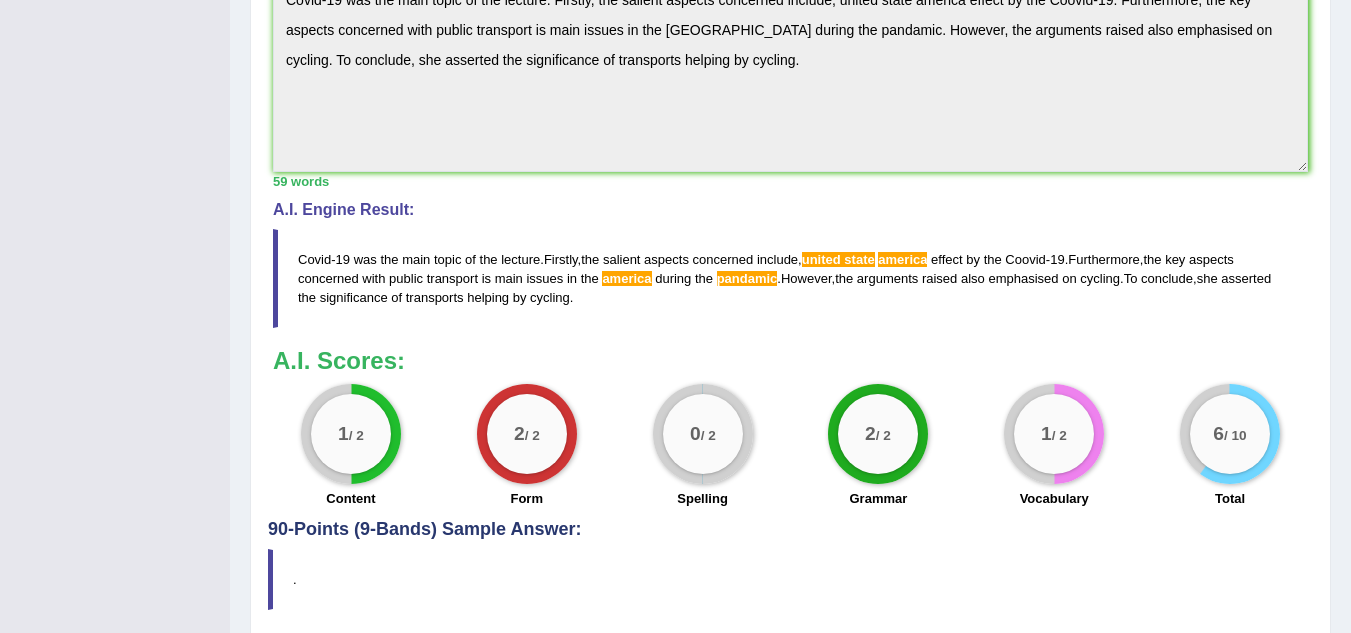 click on "Home
Practice
Listening: Summarize Spoken Text
Biking Boom
You have already given   answer to this question
« Prev Next »  Report Question  Re-Attempt
Practice Listening: Summarize Spoken Text
2
Biking Boom
Instructions:  You will hear a short lecture. Write a summary for a fellow student who was not present at the lecture. You should write 50-70 words.
Transcript: Recorded Answer: * Summarize in the box below (write between 50 and 70 words) 59 words Written Keywords: — A.I. Engine Result: Covid - 19   was   the   main   topic   of   the   lecture .  Firstly ,  the   salient   aspects   concerned   include ,  united   state   america   effect   by   the   Coovid - 19 .  Furthermore ,  the   key   aspects   concerned   with   public   transport   is   main   issues   in   the" at bounding box center (790, 5) 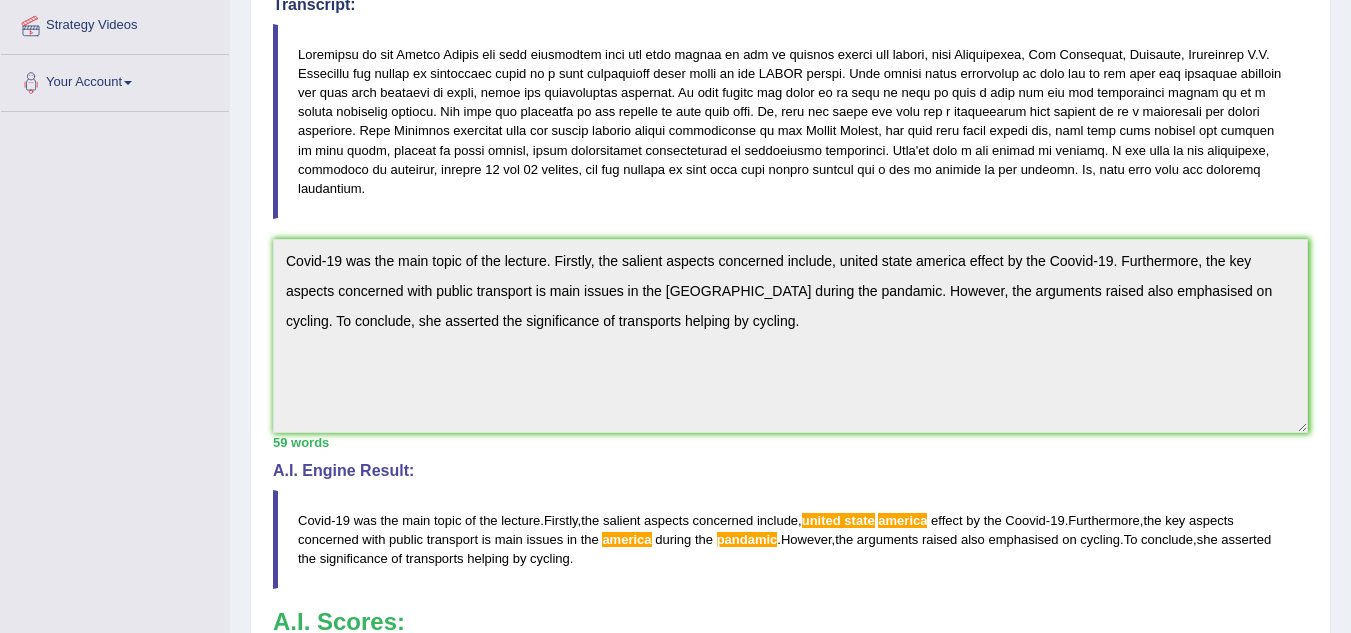 scroll, scrollTop: 323, scrollLeft: 0, axis: vertical 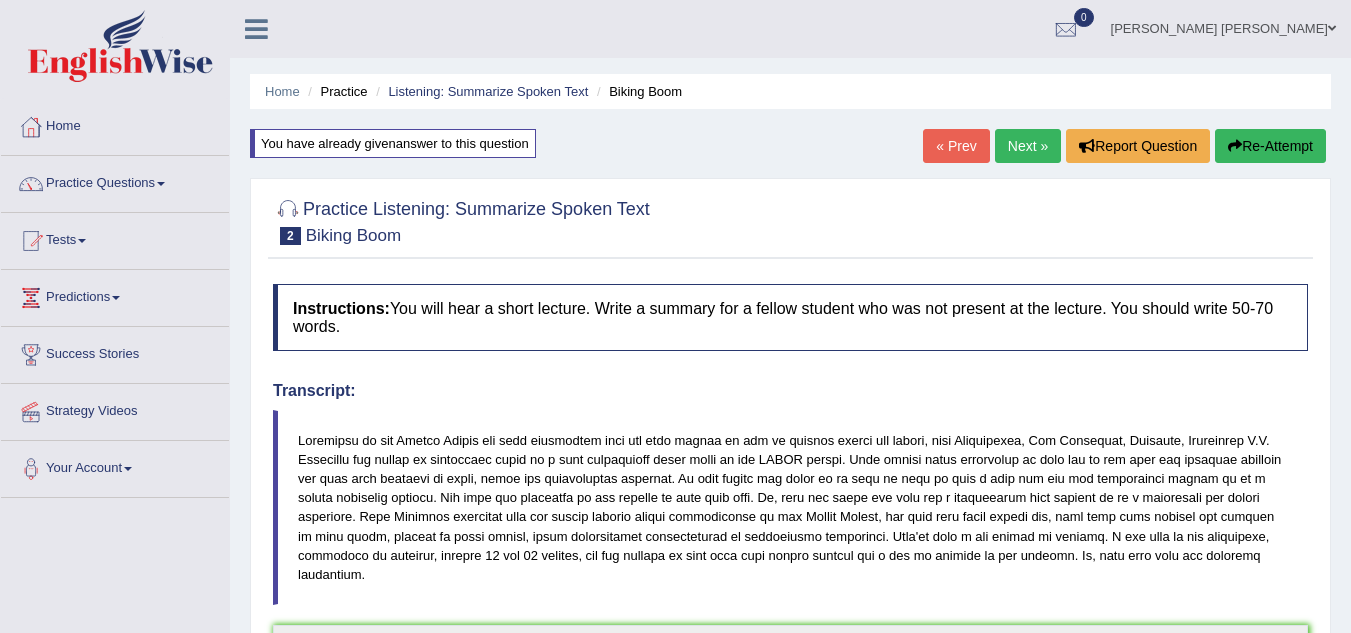 click on "Re-Attempt" at bounding box center (1270, 146) 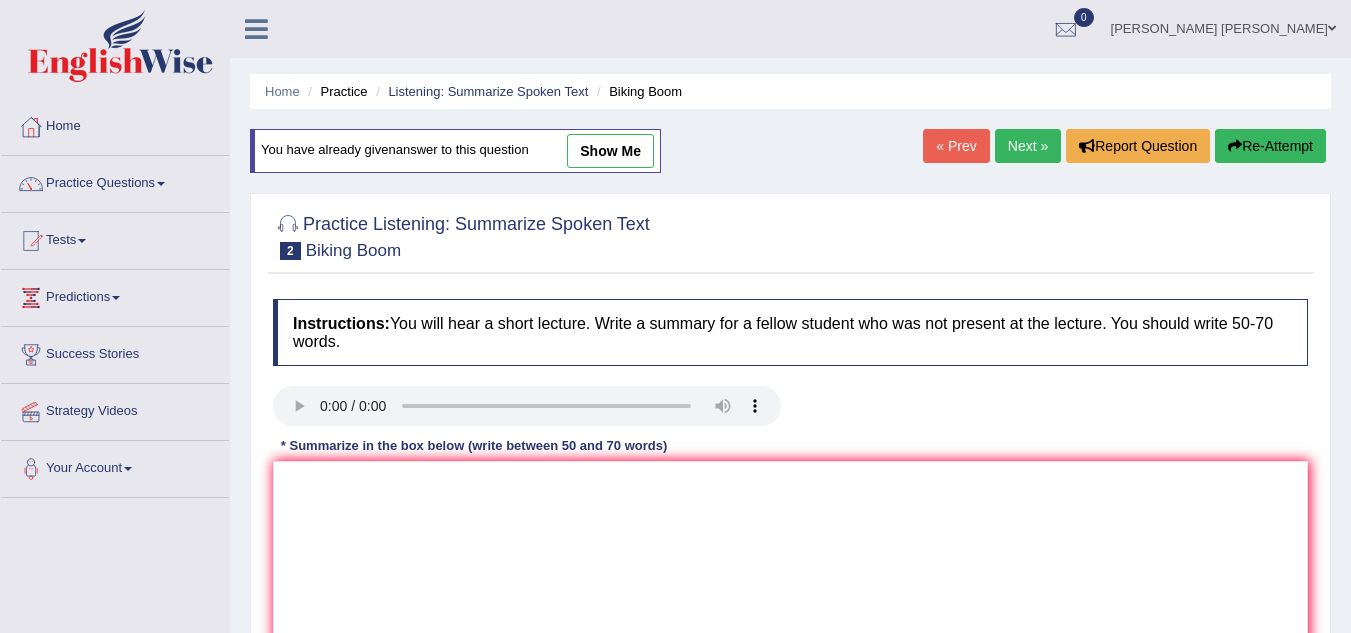 scroll, scrollTop: 0, scrollLeft: 0, axis: both 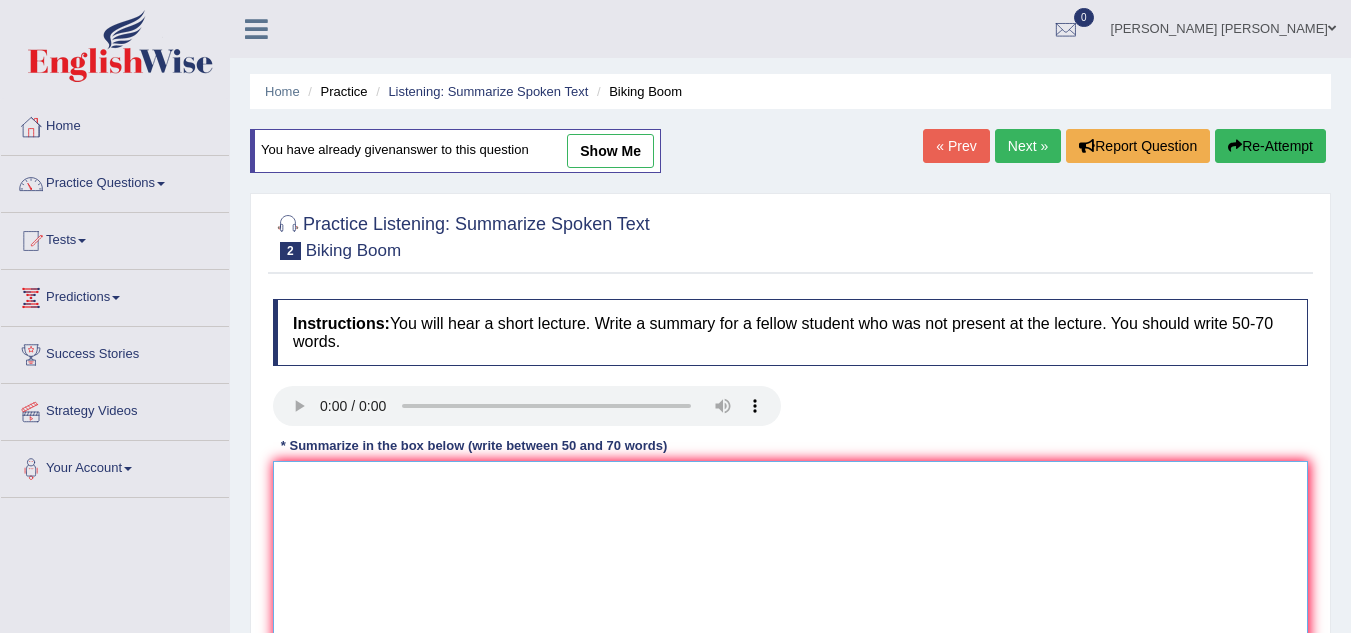 click at bounding box center [790, 558] 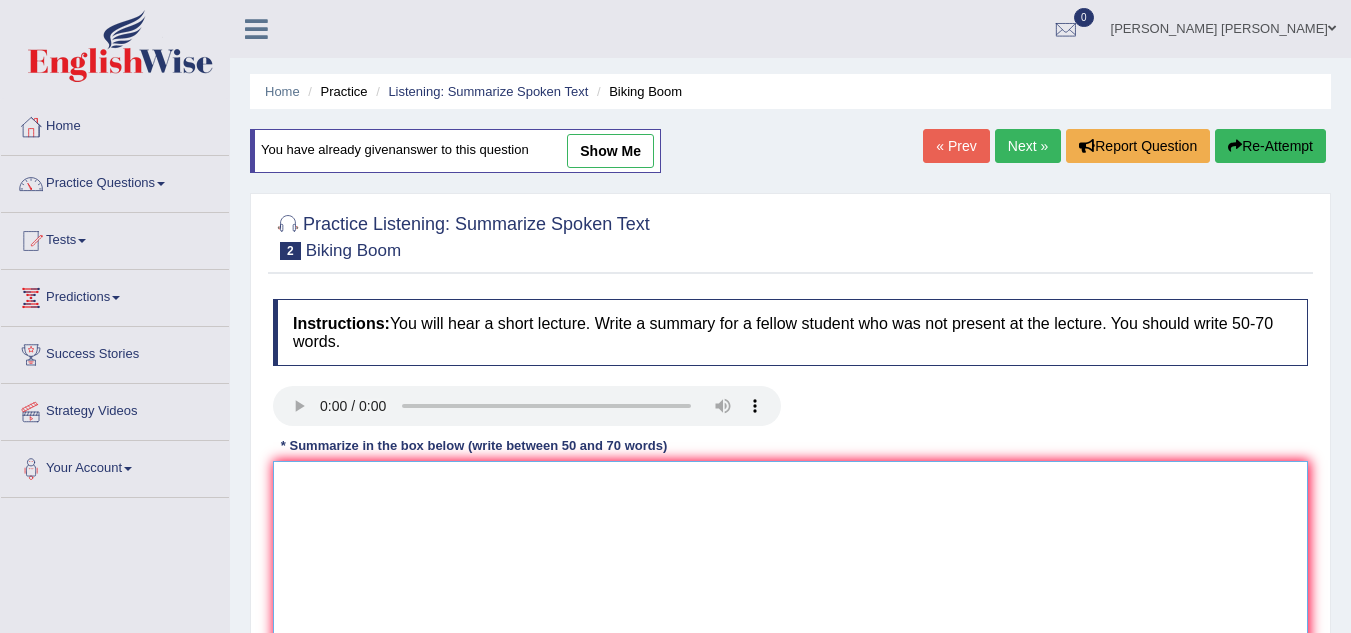 click at bounding box center (790, 558) 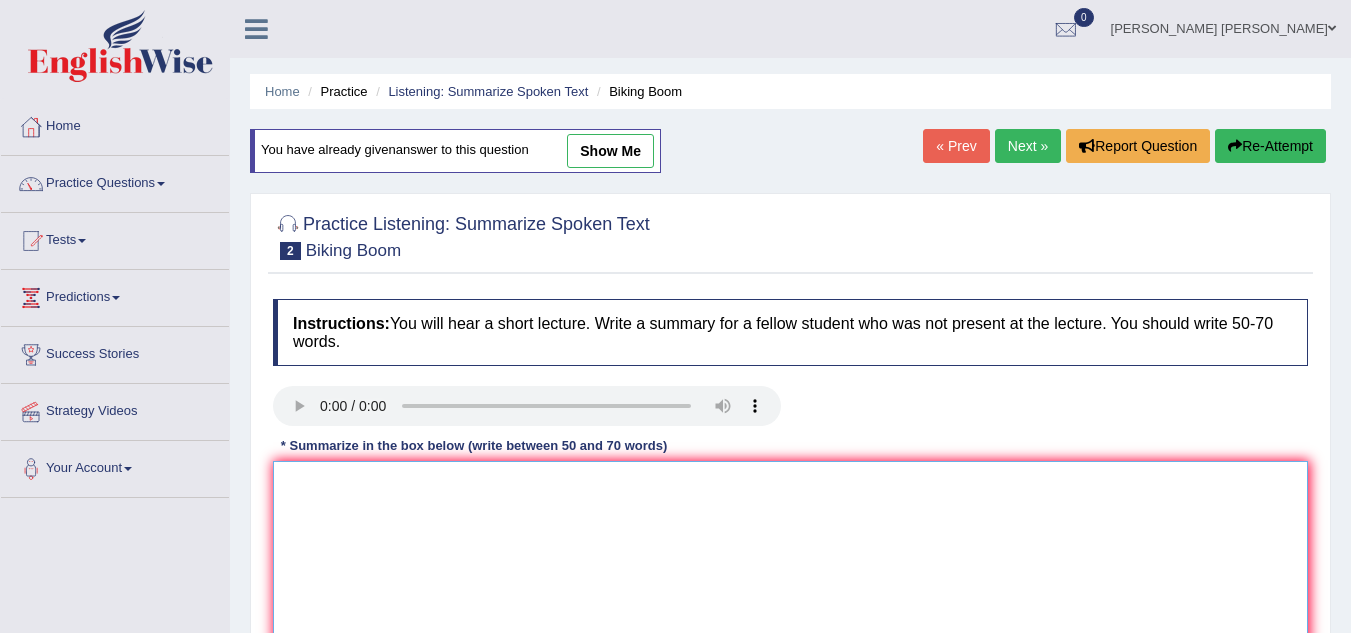 click at bounding box center (790, 558) 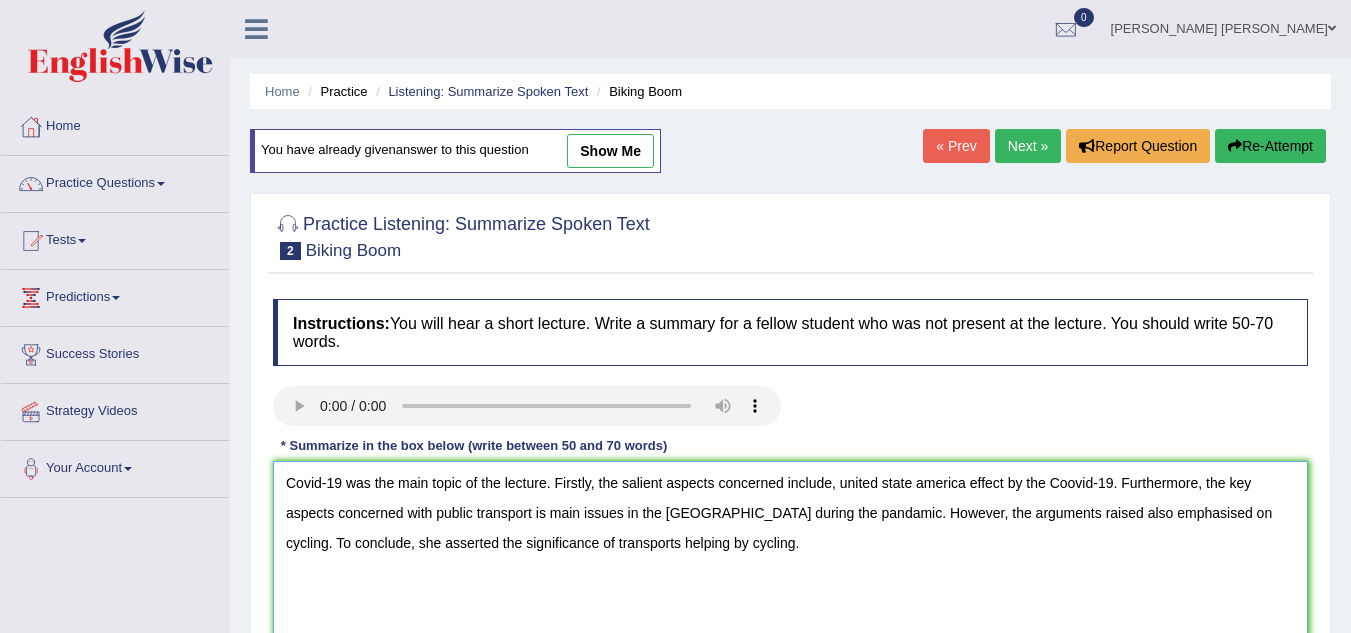 click on "Covid-19 was the main topic of the lecture. Firstly, the salient aspects concerned include, united state america effect by the Coovid-19. Furthermore, the key aspects concerned with public transport is main issues in the america during the pandamic. However, the arguments raised also emphasised on cycling. To conclude, she asserted the significance of transports helping by cycling." at bounding box center (790, 558) 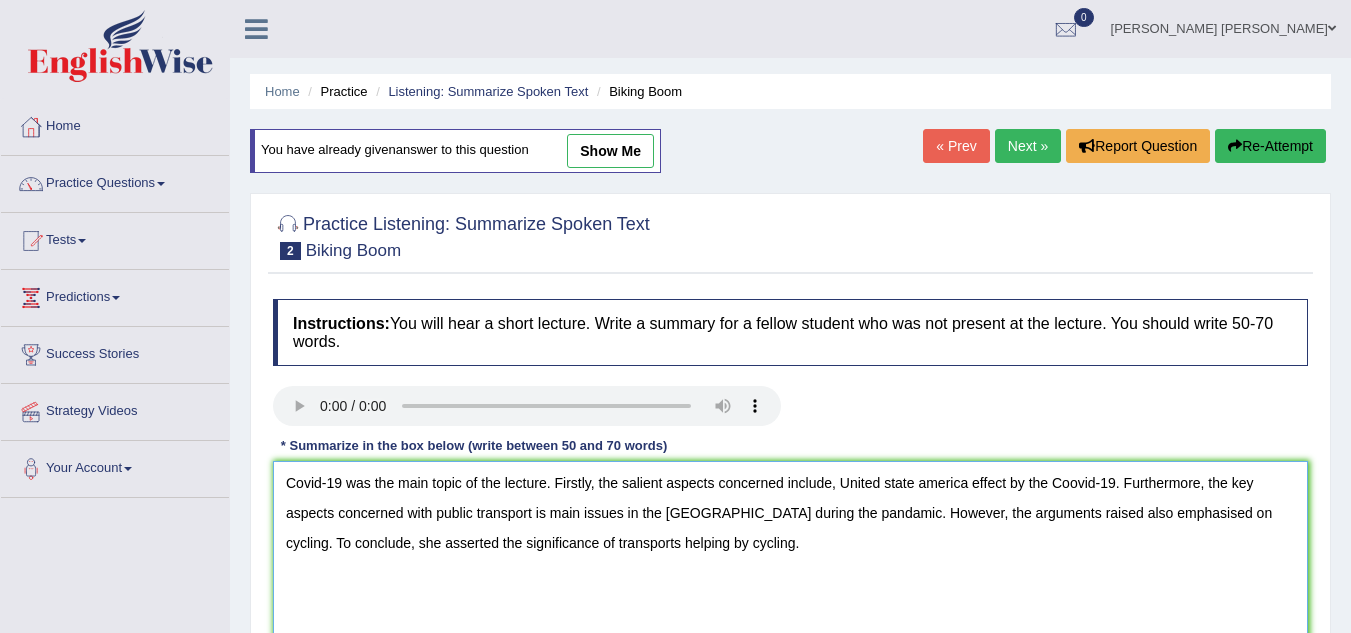 click on "Covid-19 was the main topic of the lecture. Firstly, the salient aspects concerned include, United state america effect by the Coovid-19. Furthermore, the key aspects concerned with public transport is main issues in the america during the pandamic. However, the arguments raised also emphasised on cycling. To conclude, she asserted the significance of transports helping by cycling." at bounding box center (790, 558) 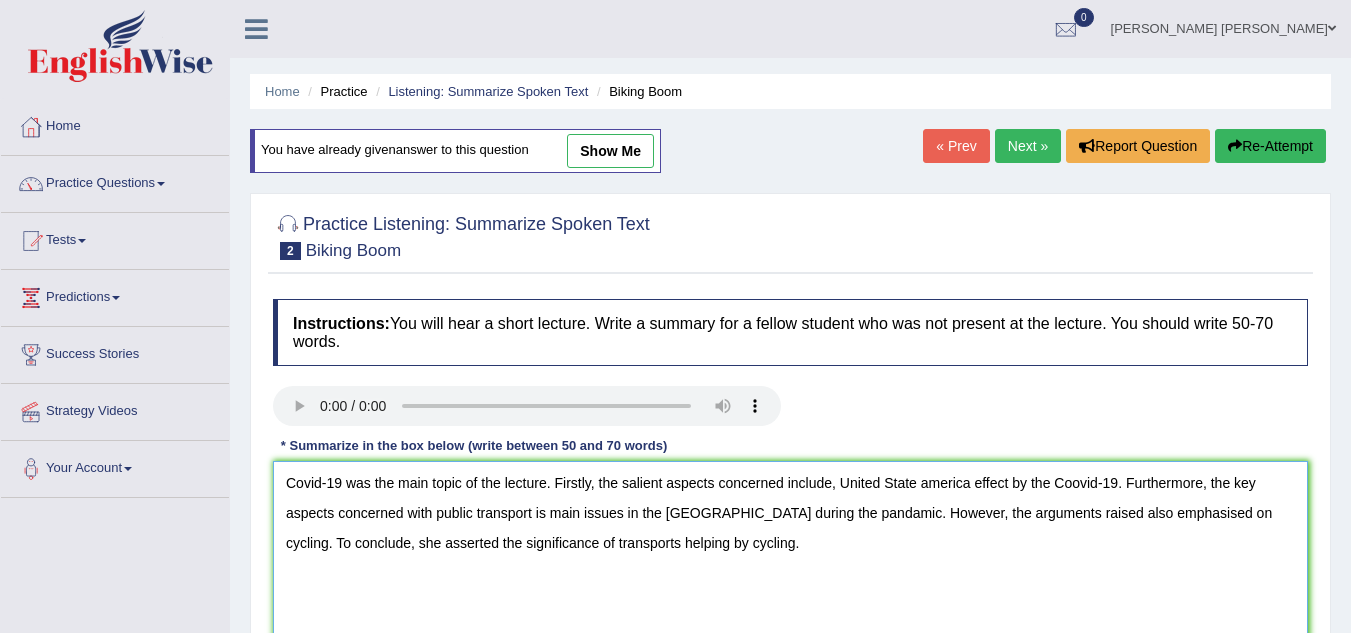 click on "Covid-19 was the main topic of the lecture. Firstly, the salient aspects concerned include, United State america effect by the Coovid-19. Furthermore, the key aspects concerned with public transport is main issues in the america during the pandamic. However, the arguments raised also emphasised on cycling. To conclude, she asserted the significance of transports helping by cycling." at bounding box center [790, 558] 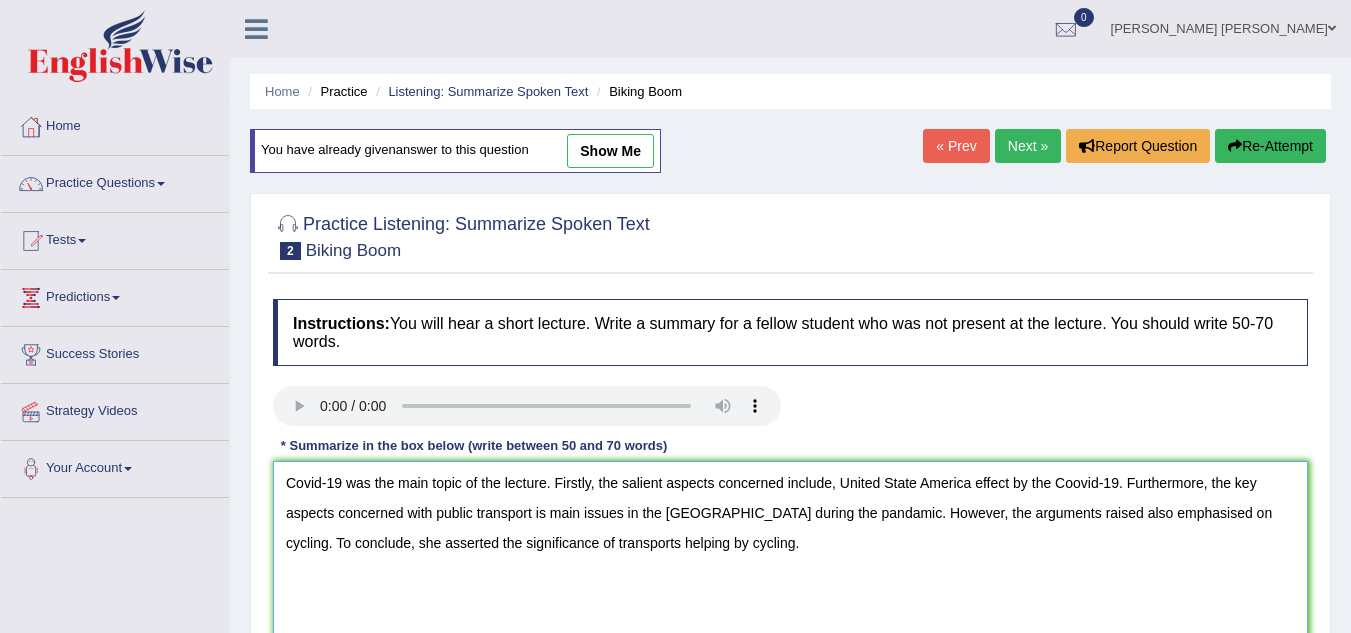 click on "Covid-19 was the main topic of the lecture. Firstly, the salient aspects concerned include, United State America effect by the Coovid-19. Furthermore, the key aspects concerned with public transport is main issues in the america during the pandamic. However, the arguments raised also emphasised on cycling. To conclude, she asserted the significance of transports helping by cycling." at bounding box center [790, 558] 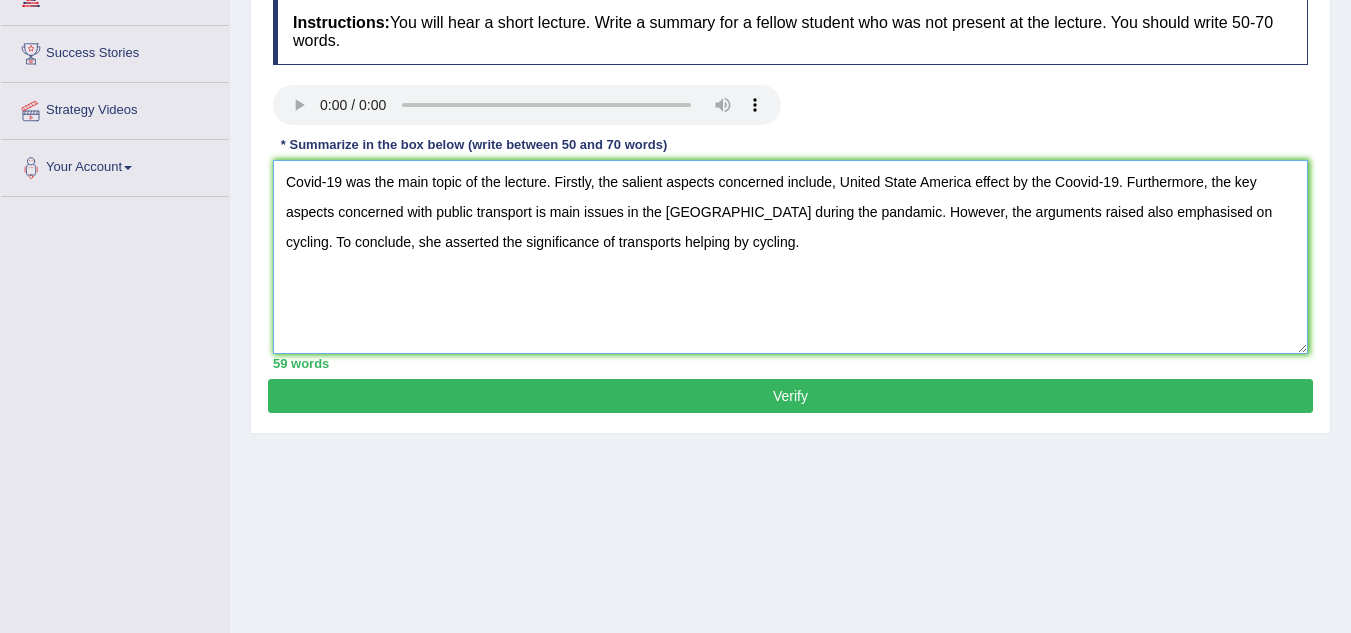 scroll, scrollTop: 417, scrollLeft: 0, axis: vertical 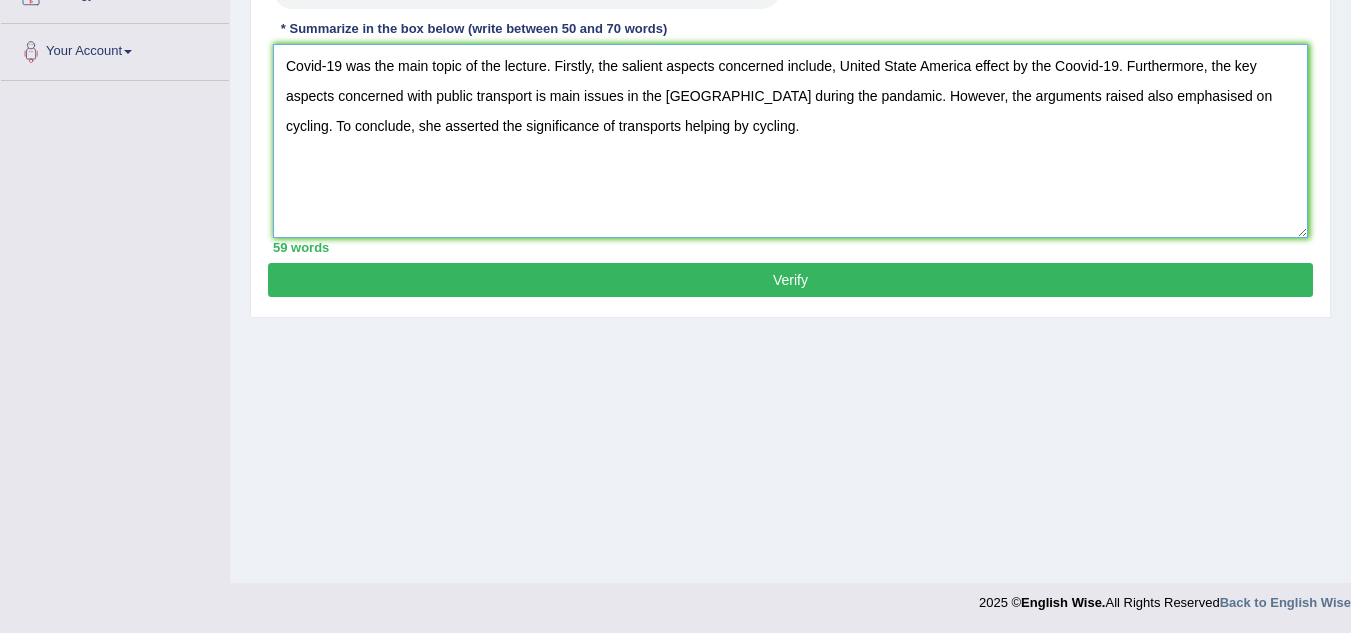 type on "Covid-19 was the main topic of the lecture. Firstly, the salient aspects concerned include, United State America effect by the Coovid-19. Furthermore, the key aspects concerned with public transport is main issues in the America during the pandamic. However, the arguments raised also emphasised on cycling. To conclude, she asserted the significance of transports helping by cycling." 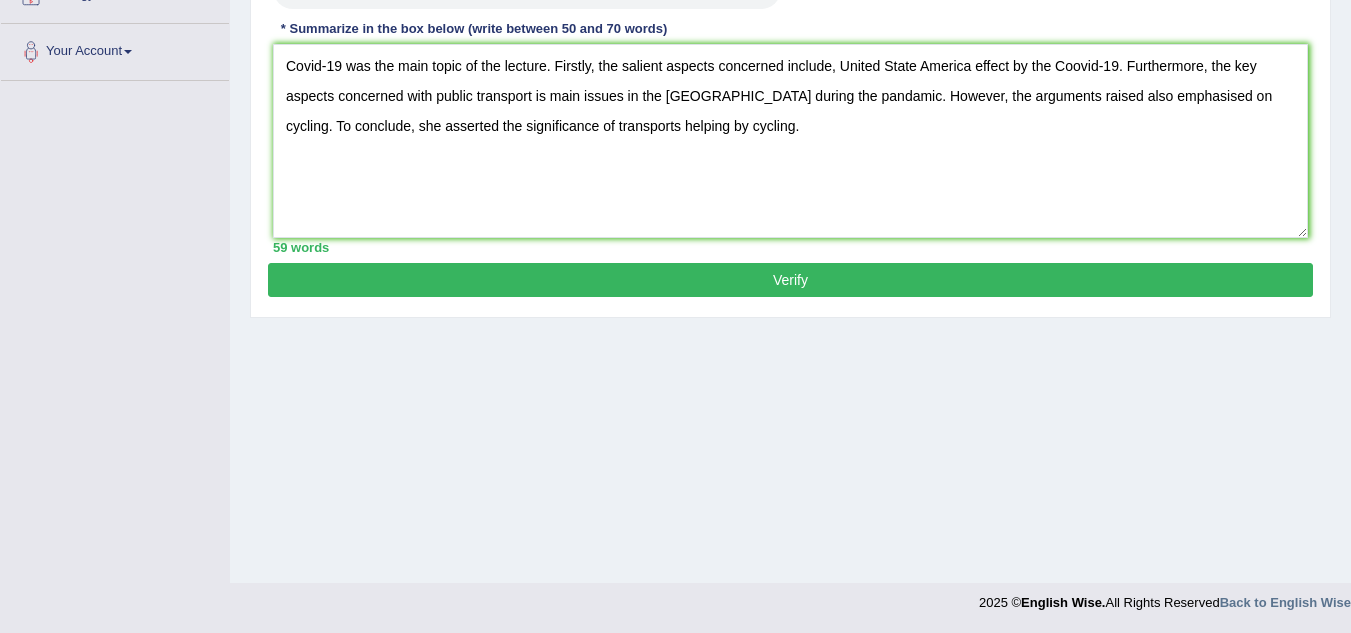 click on "Verify" at bounding box center [790, 280] 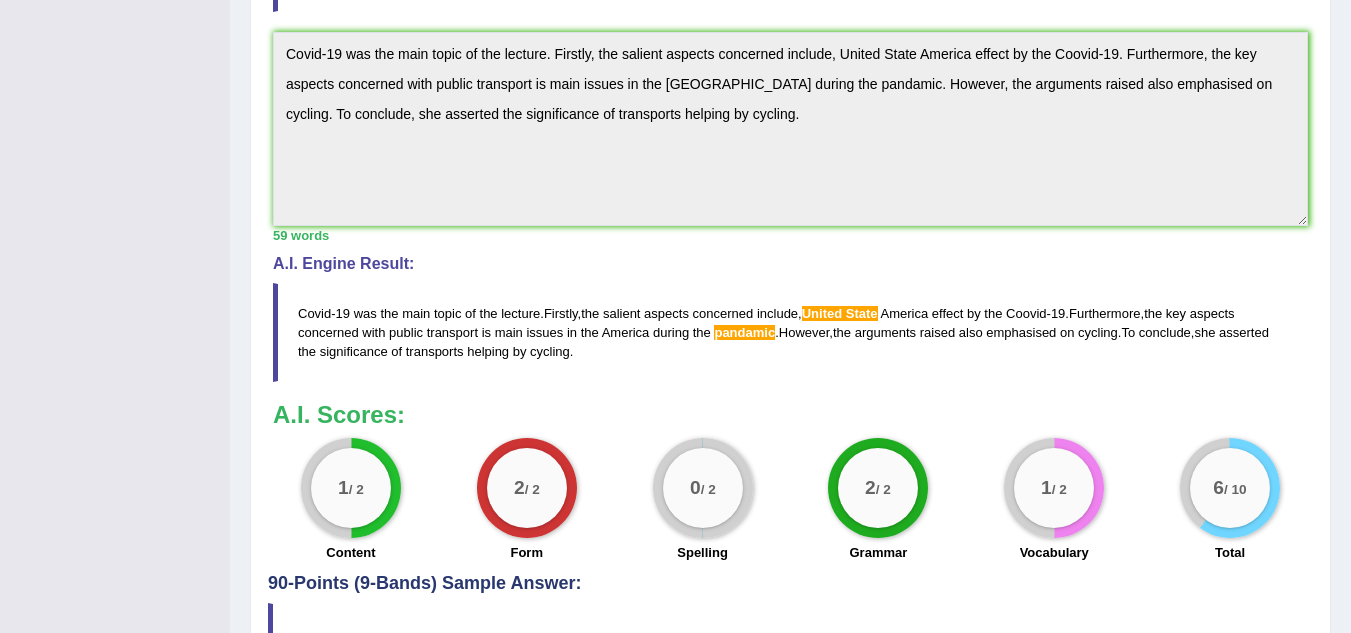 scroll, scrollTop: 596, scrollLeft: 0, axis: vertical 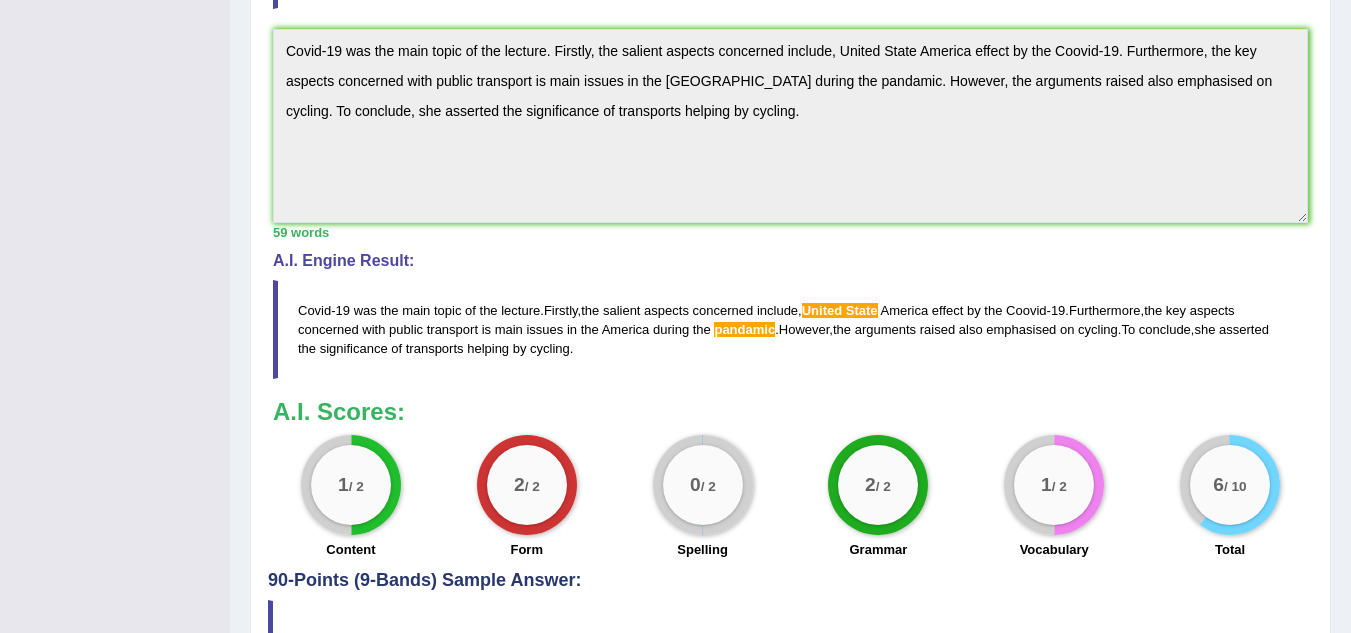 click on "State" at bounding box center [862, 310] 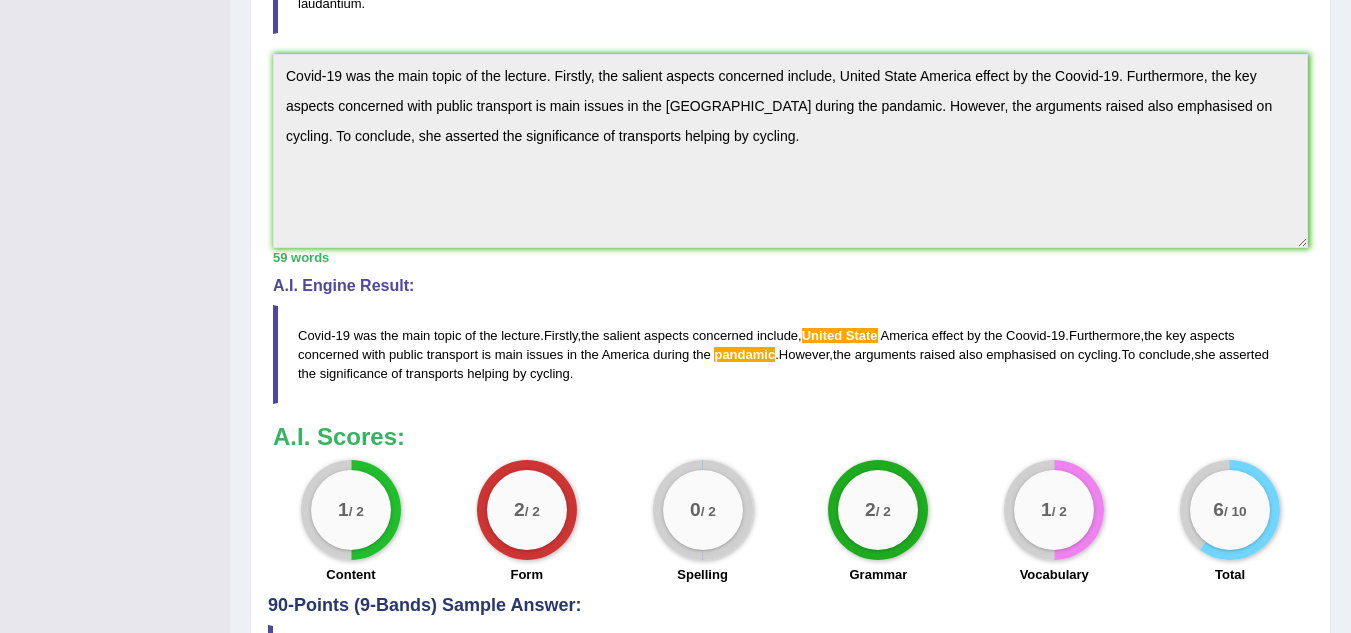 scroll, scrollTop: 526, scrollLeft: 0, axis: vertical 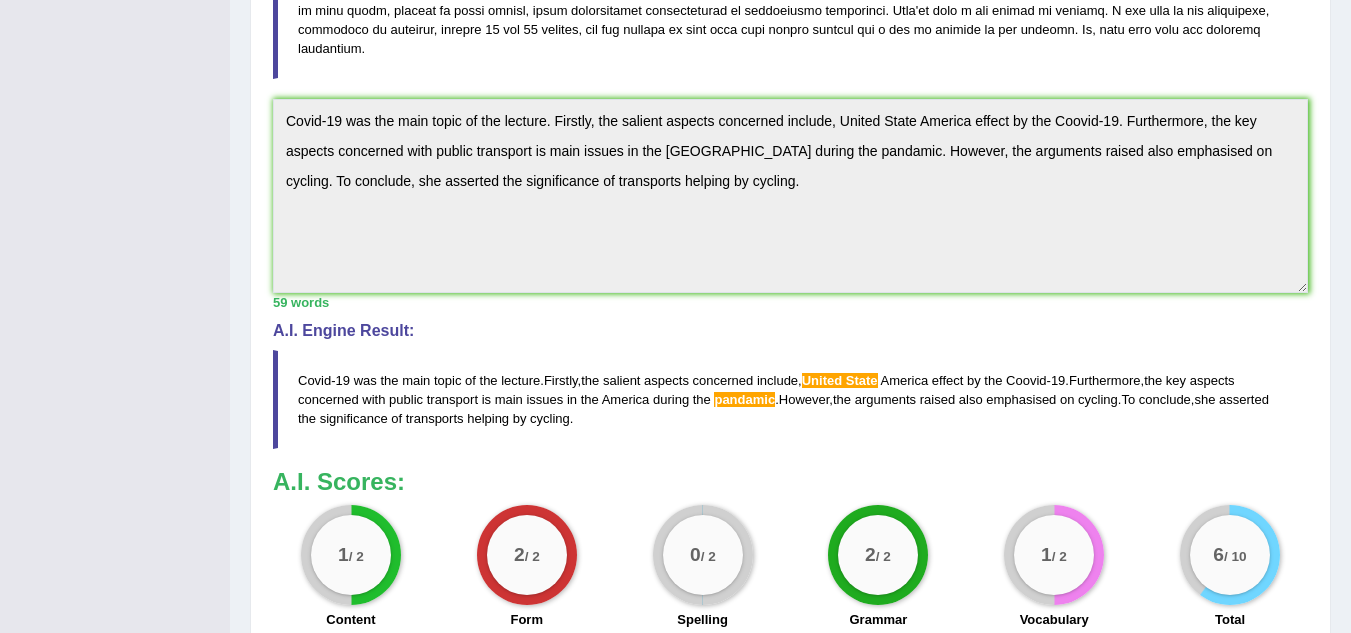 click on "aspects" at bounding box center [666, 380] 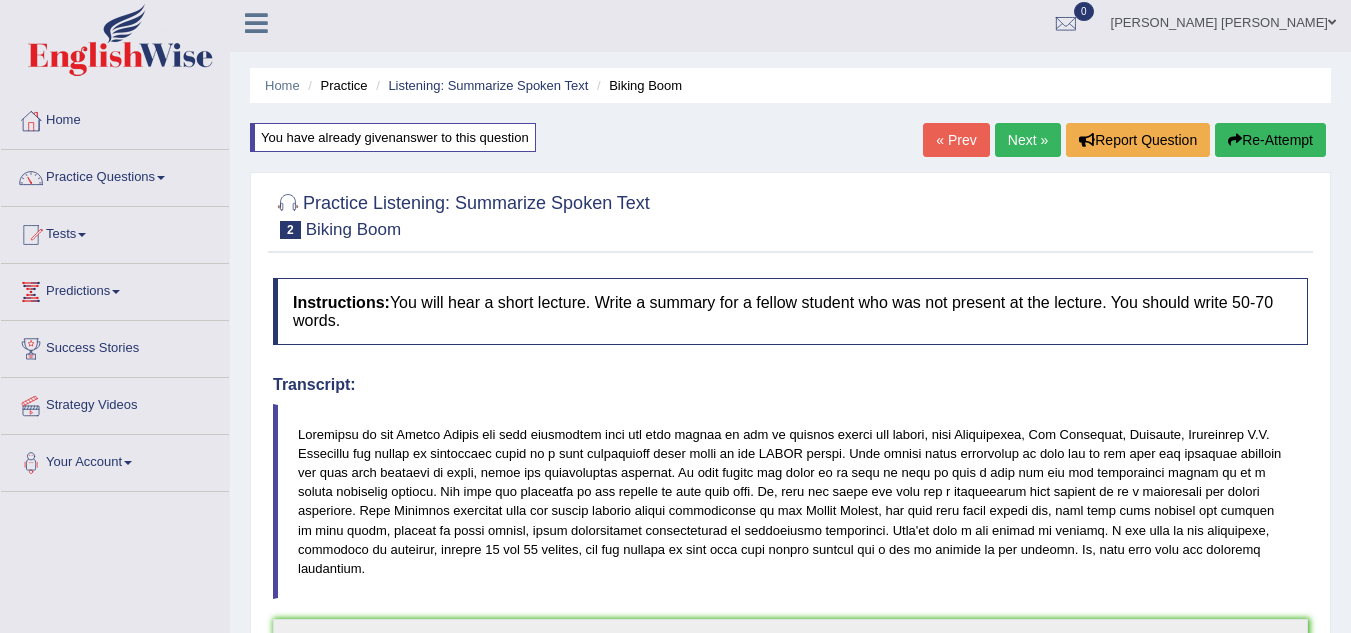 scroll, scrollTop: 29, scrollLeft: 0, axis: vertical 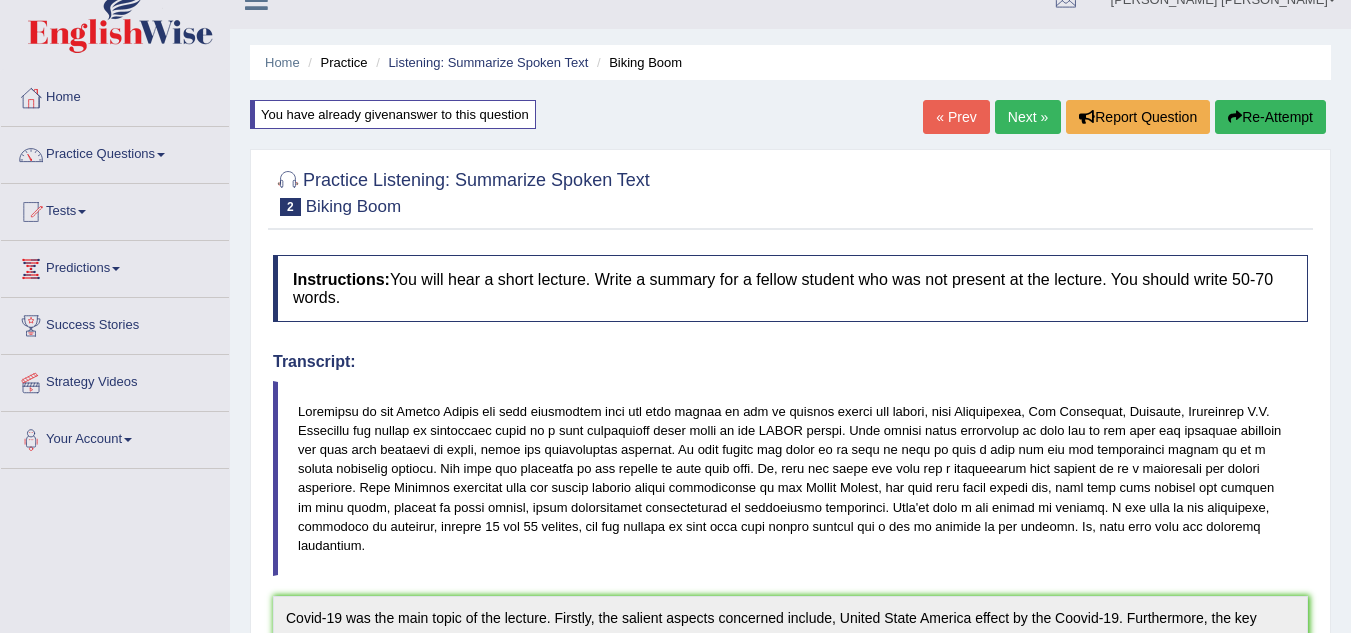 click on "Re-Attempt" at bounding box center [1270, 117] 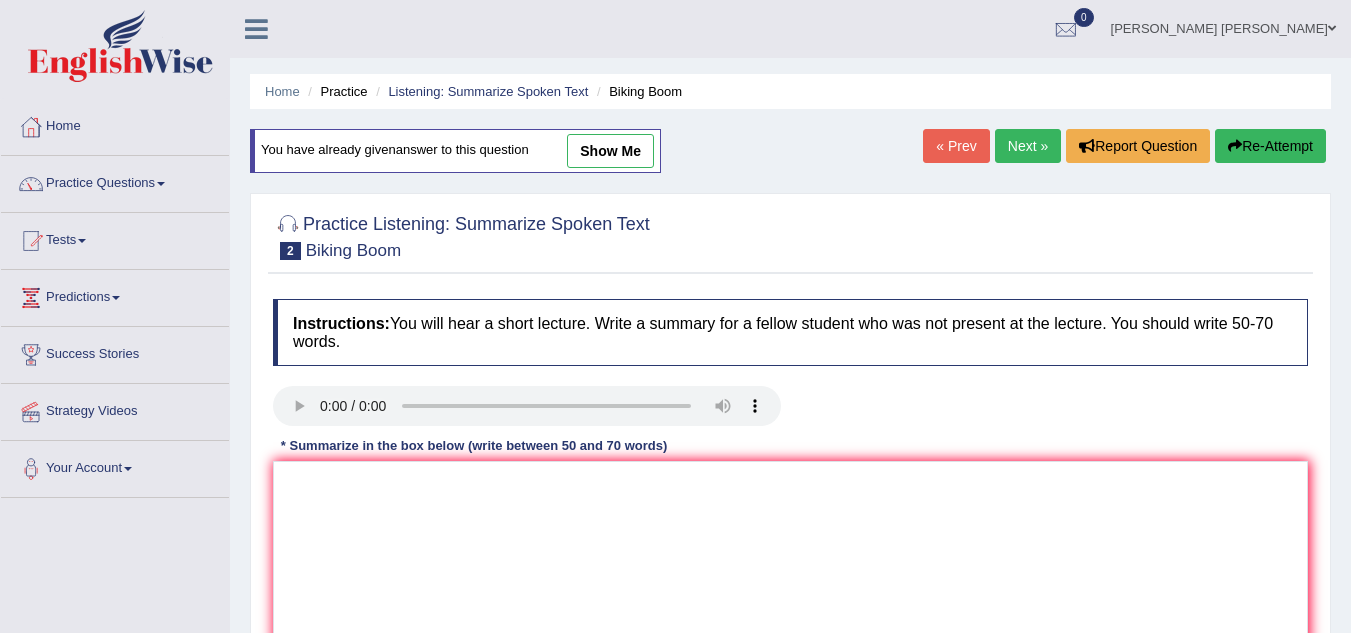 scroll, scrollTop: 29, scrollLeft: 0, axis: vertical 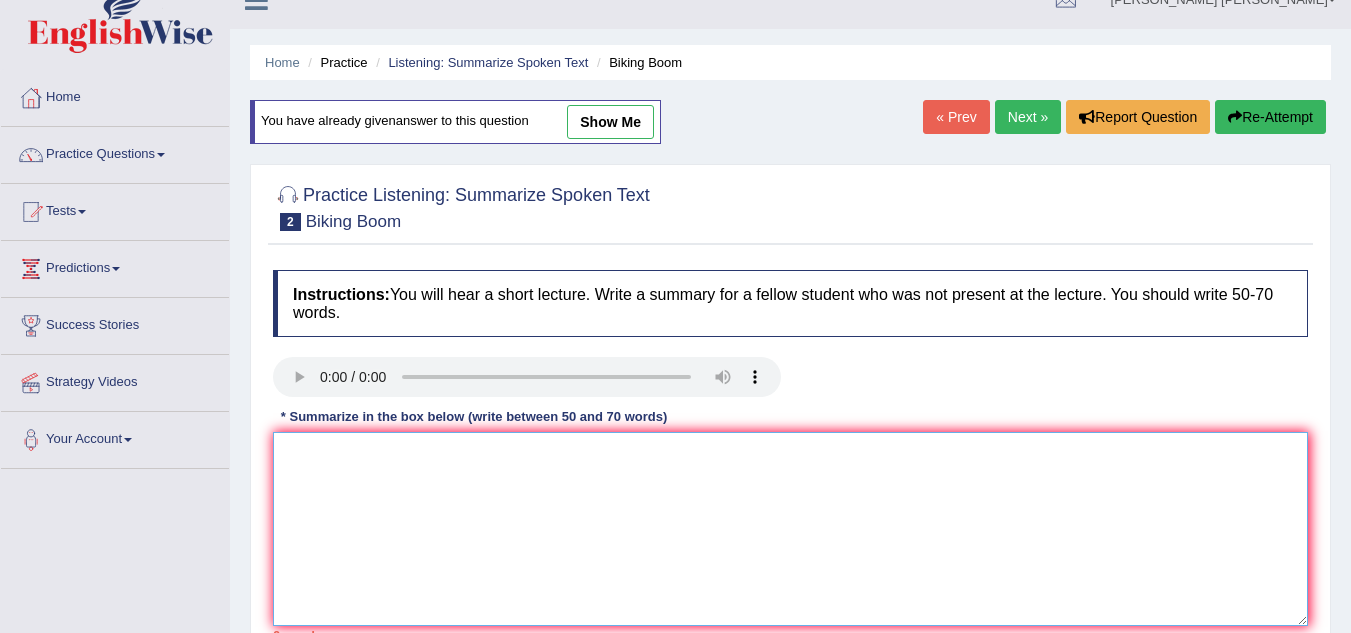 click at bounding box center [790, 529] 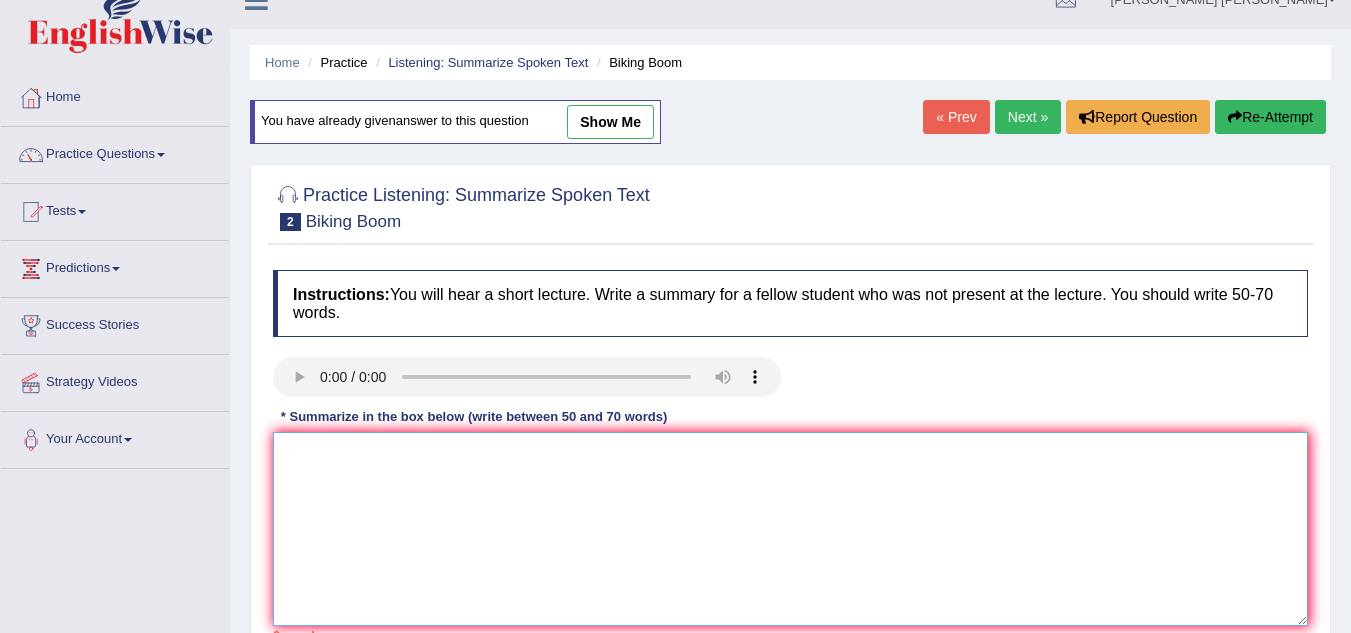 paste on "Covid-19 was the main topic of the lecture. Firstly, the salient aspects concerned include, United State America effect by the Coovid-19. Furthermore, the key aspects concerned with public transport is main issues in the America during the pandamic. However, the arguments raised also emphasised on cycling. To conclude, she asserted the significance of transports helping by cycling." 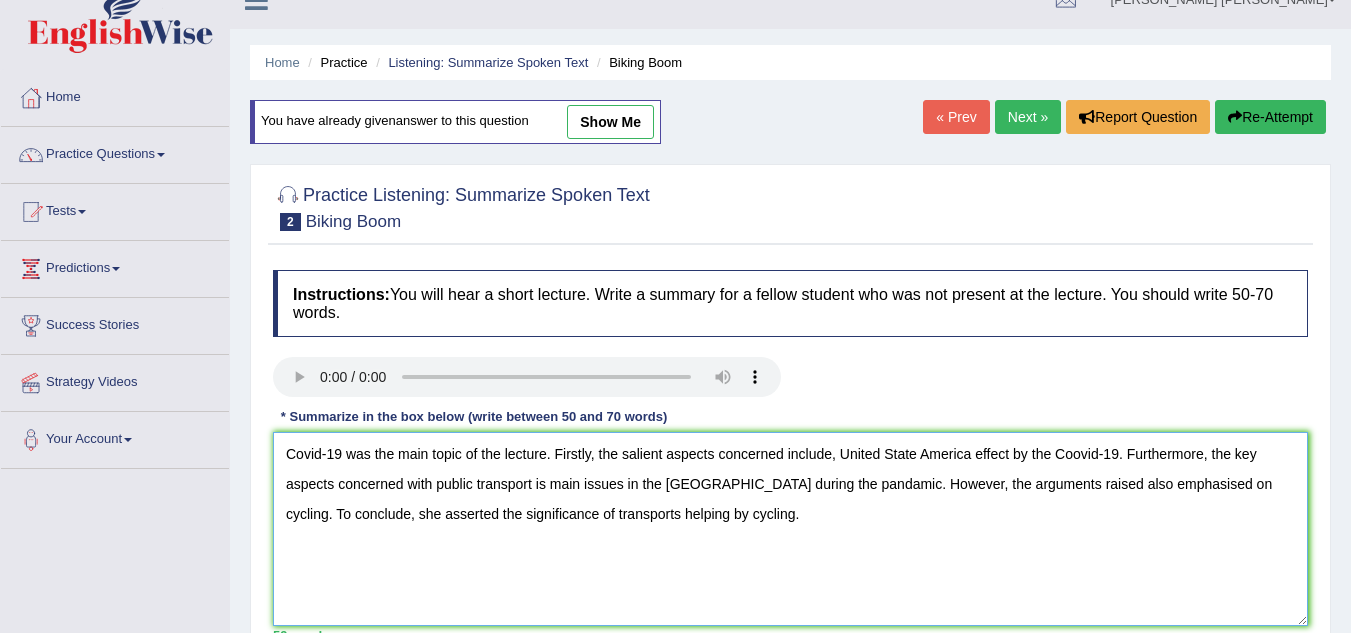 click on "Covid-19 was the main topic of the lecture. Firstly, the salient aspects concerned include, United State America effect by the Coovid-19. Furthermore, the key aspects concerned with public transport is main issues in the America during the pandamic. However, the arguments raised also emphasised on cycling. To conclude, she asserted the significance of transports helping by cycling." at bounding box center [790, 529] 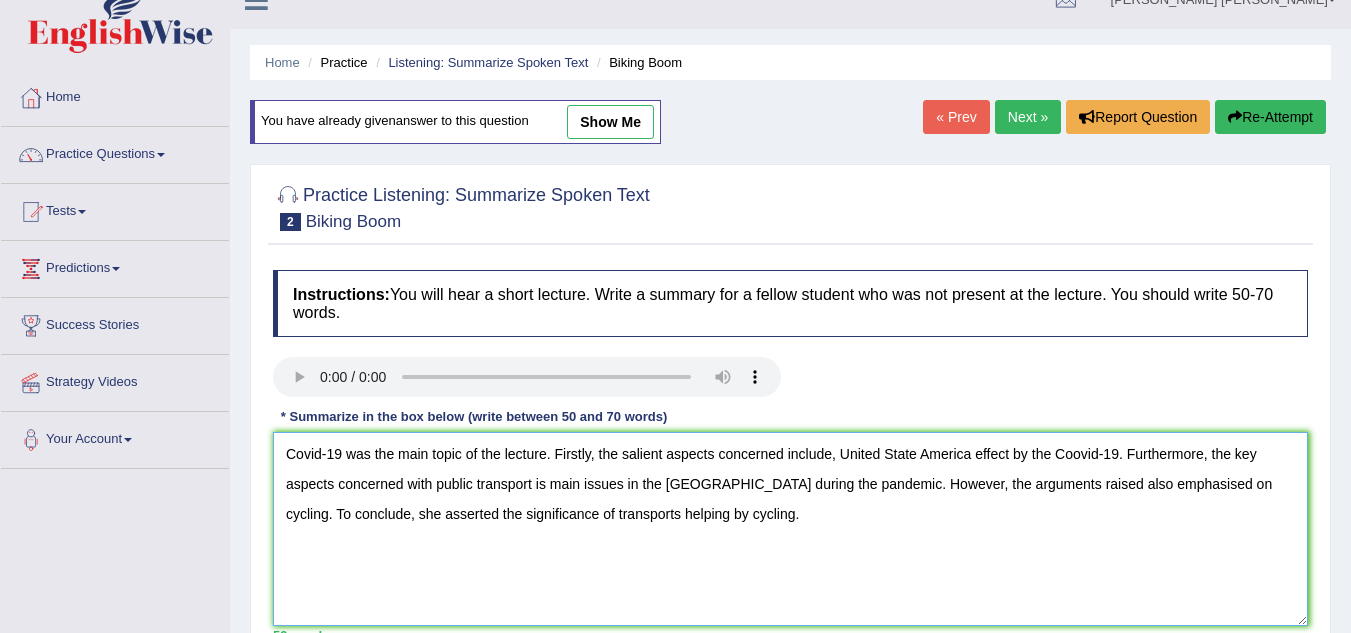 click on "Covid-19 was the main topic of the lecture. Firstly, the salient aspects concerned include, United State America effect by the Coovid-19. Furthermore, the key aspects concerned with public transport is main issues in the America during the pandemic. However, the arguments raised also emphasised on cycling. To conclude, she asserted the significance of transports helping by cycling." at bounding box center [790, 529] 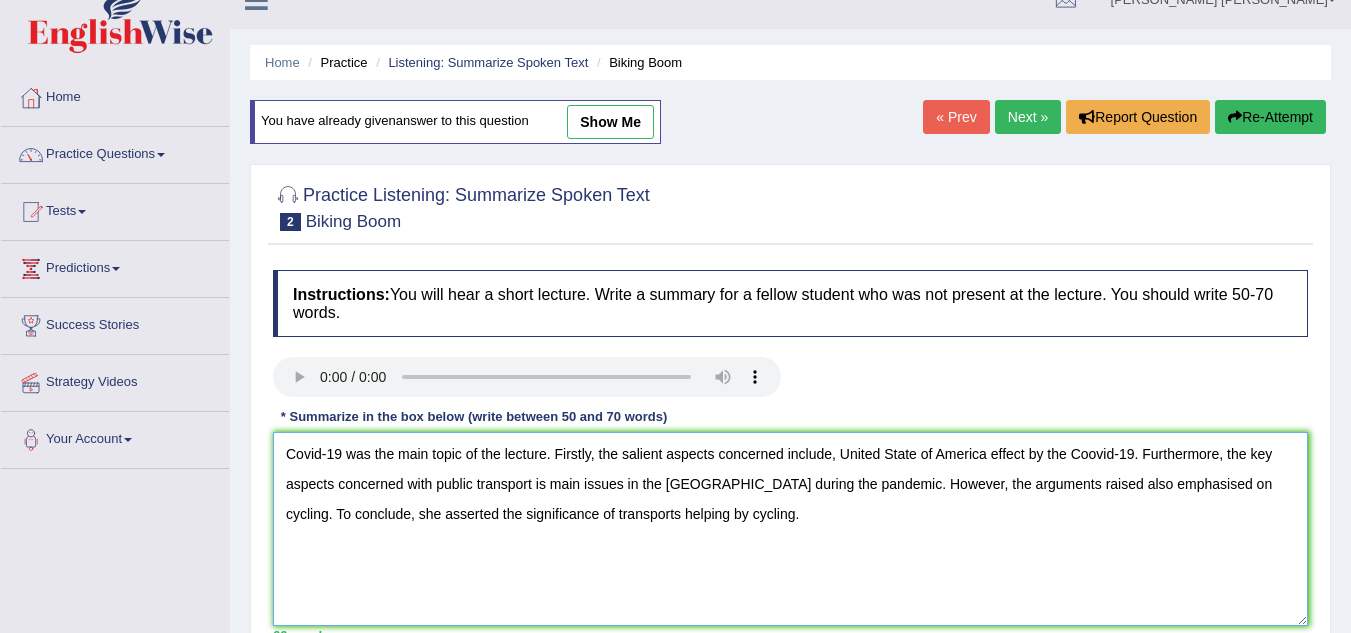 click on "Covid-19 was the main topic of the lecture. Firstly, the salient aspects concerned include, United State of America effect by the Coovid-19. Furthermore, the key aspects concerned with public transport is main issues in the America during the pandemic. However, the arguments raised also emphasised on cycling. To conclude, she asserted the significance of transports helping by cycling." at bounding box center [790, 529] 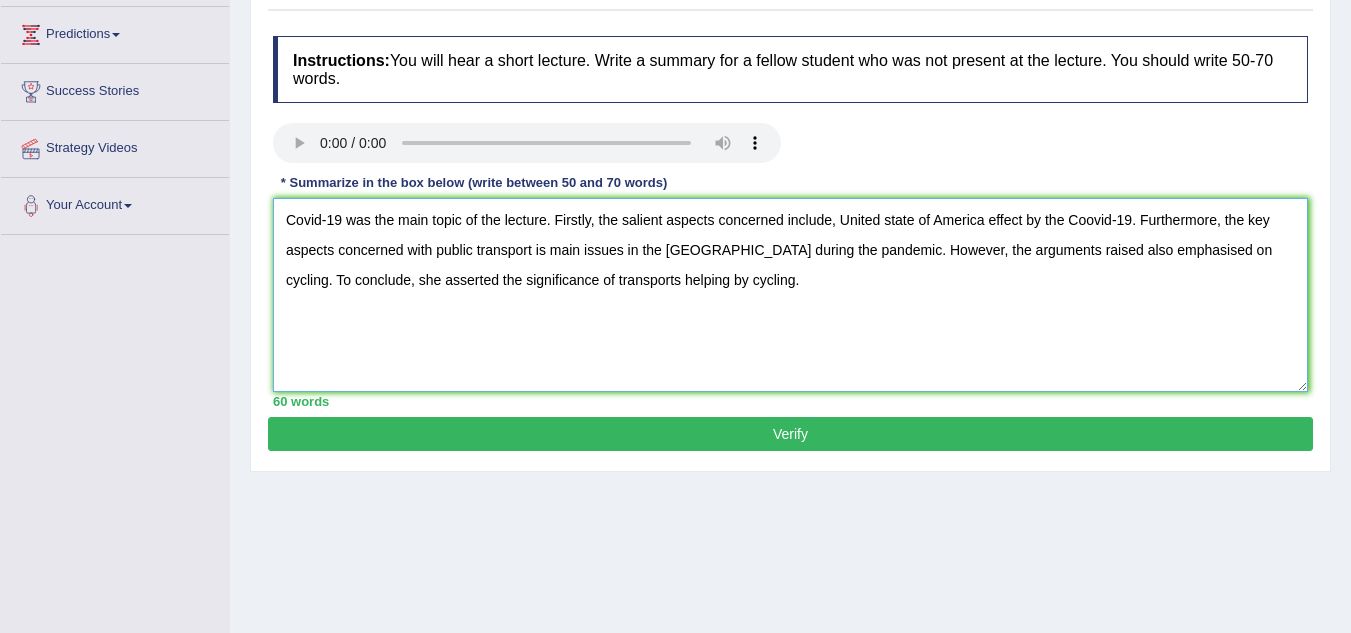scroll, scrollTop: 267, scrollLeft: 0, axis: vertical 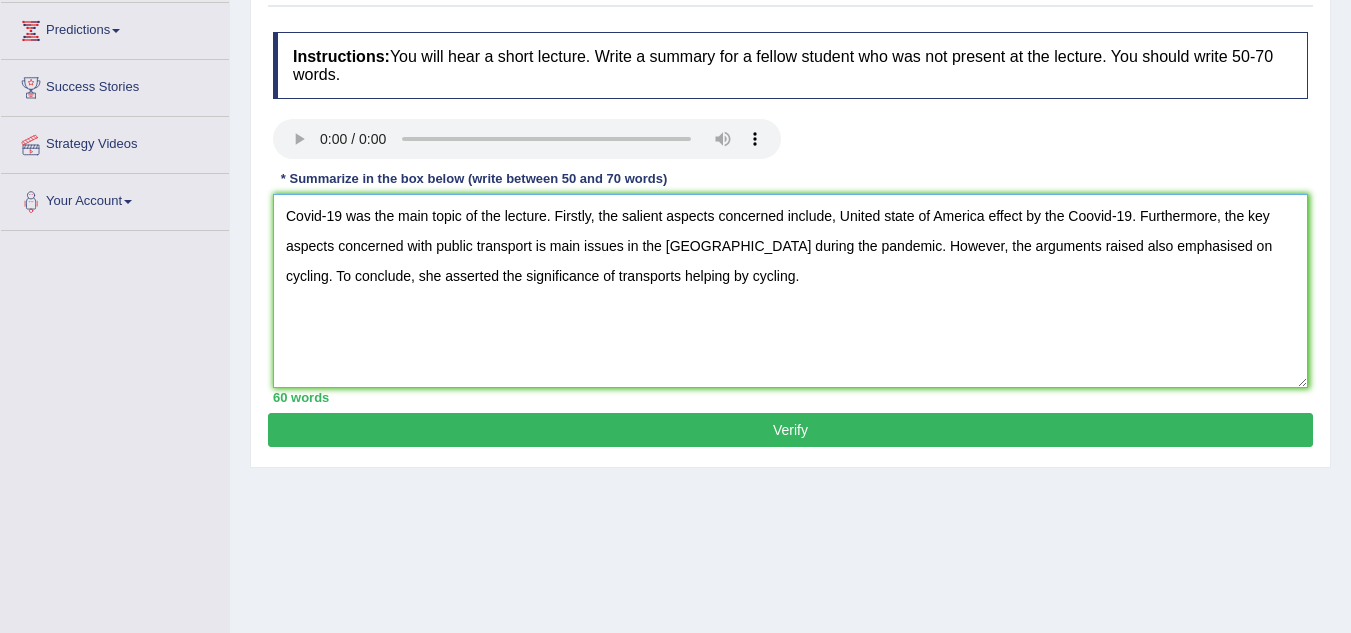 type on "Covid-19 was the main topic of the lecture. Firstly, the salient aspects concerned include, United state of America effect by the Coovid-19. Furthermore, the key aspects concerned with public transport is main issues in the [GEOGRAPHIC_DATA] during the pandemic. However, the arguments raised also emphasised on cycling. To conclude, she asserted the significance of transports helping by cycling." 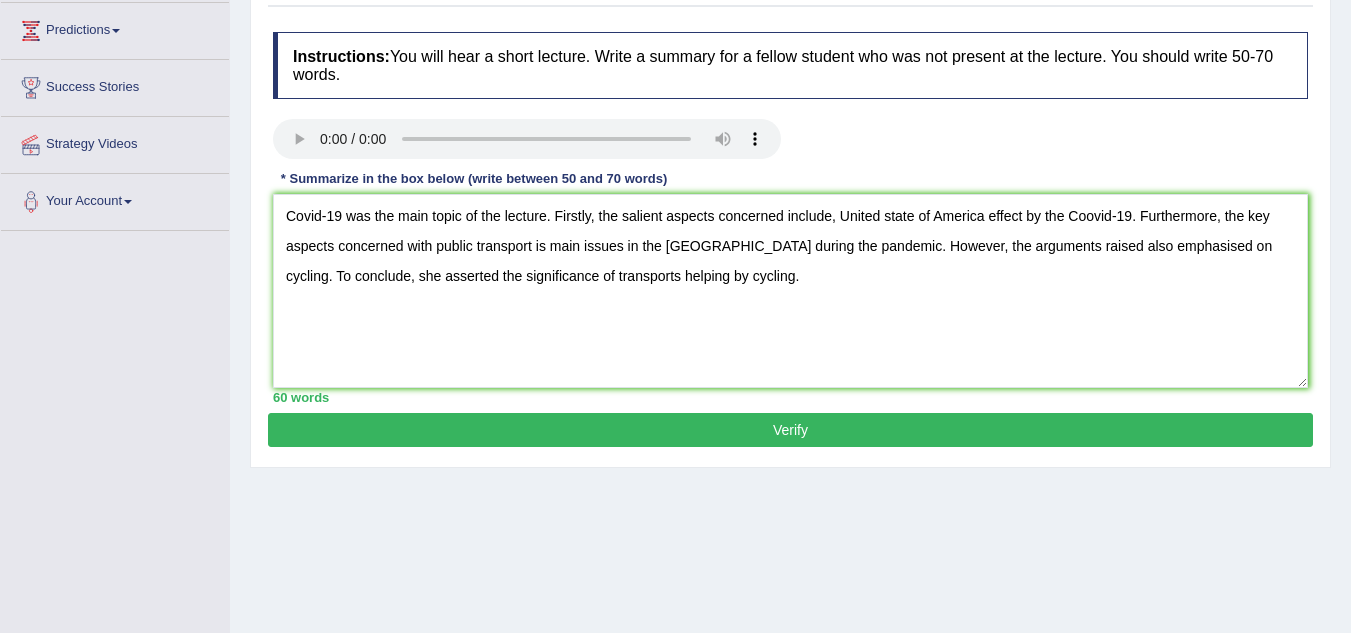click on "Verify" at bounding box center [790, 430] 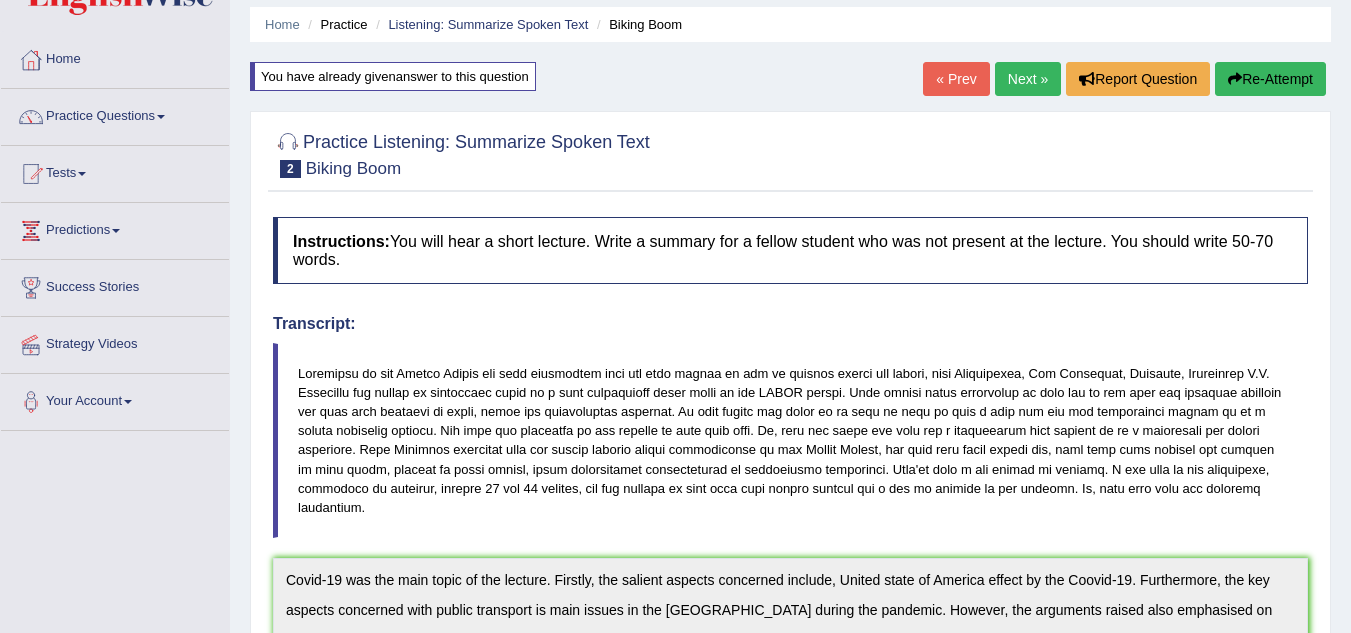 scroll, scrollTop: 27, scrollLeft: 0, axis: vertical 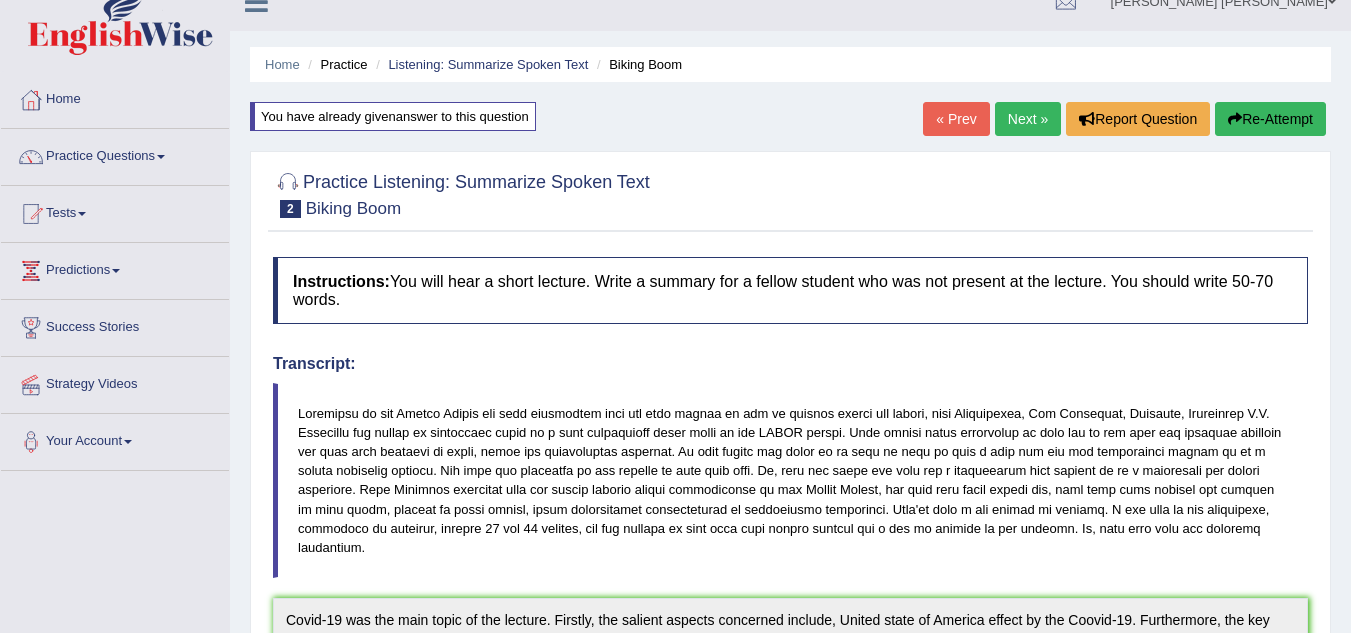 click on "Re-Attempt" at bounding box center (1270, 119) 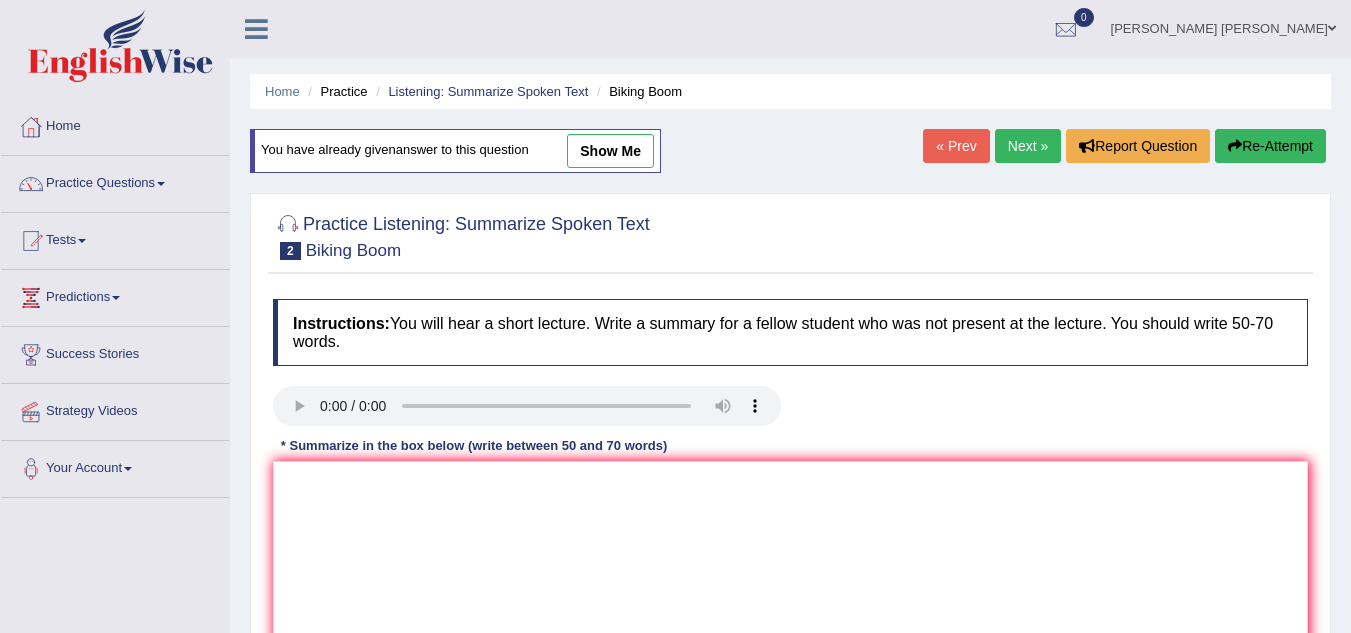 scroll, scrollTop: 27, scrollLeft: 0, axis: vertical 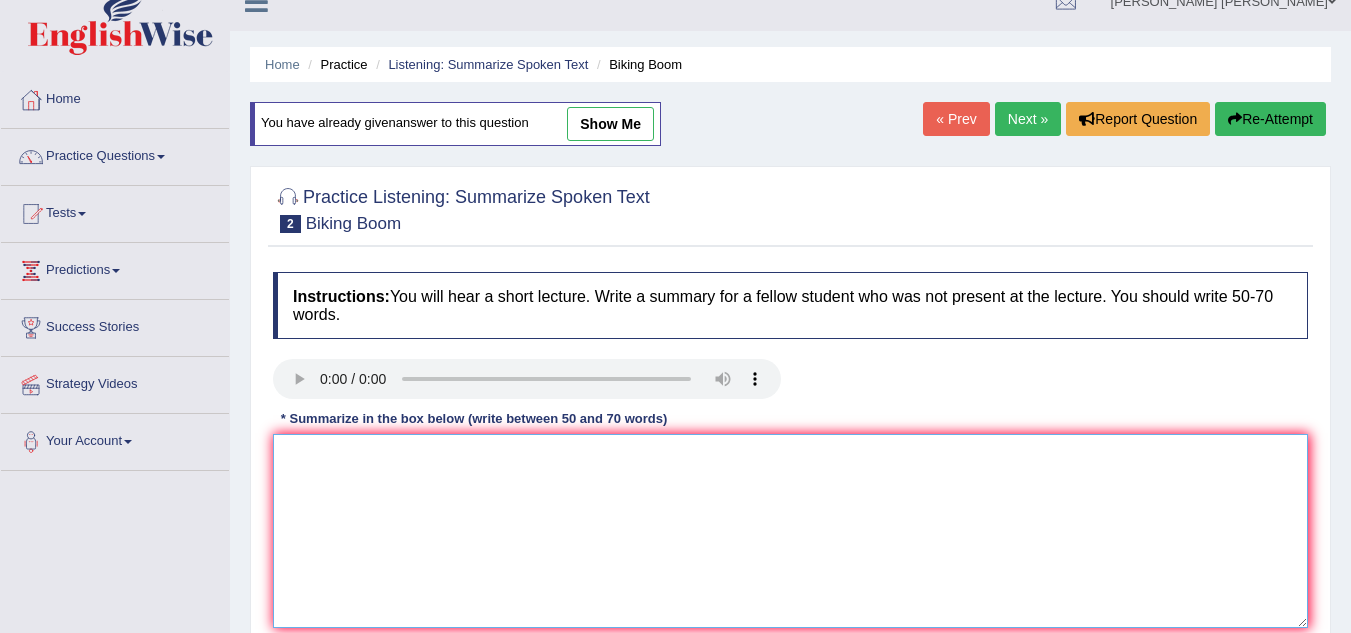 click at bounding box center [790, 531] 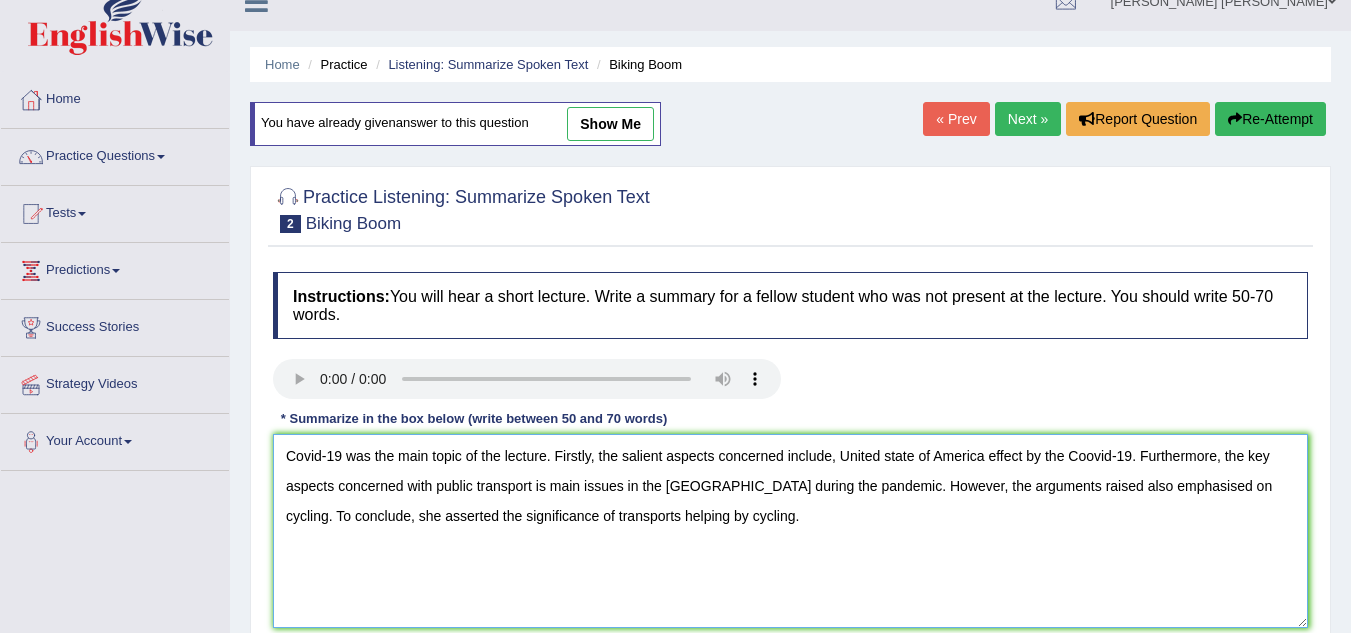 click on "Covid-19 was the main topic of the lecture. Firstly, the salient aspects concerned include, United state of America effect by the Coovid-19. Furthermore, the key aspects concerned with public transport is main issues in the [GEOGRAPHIC_DATA] during the pandemic. However, the arguments raised also emphasised on cycling. To conclude, she asserted the significance of transports helping by cycling." at bounding box center [790, 531] 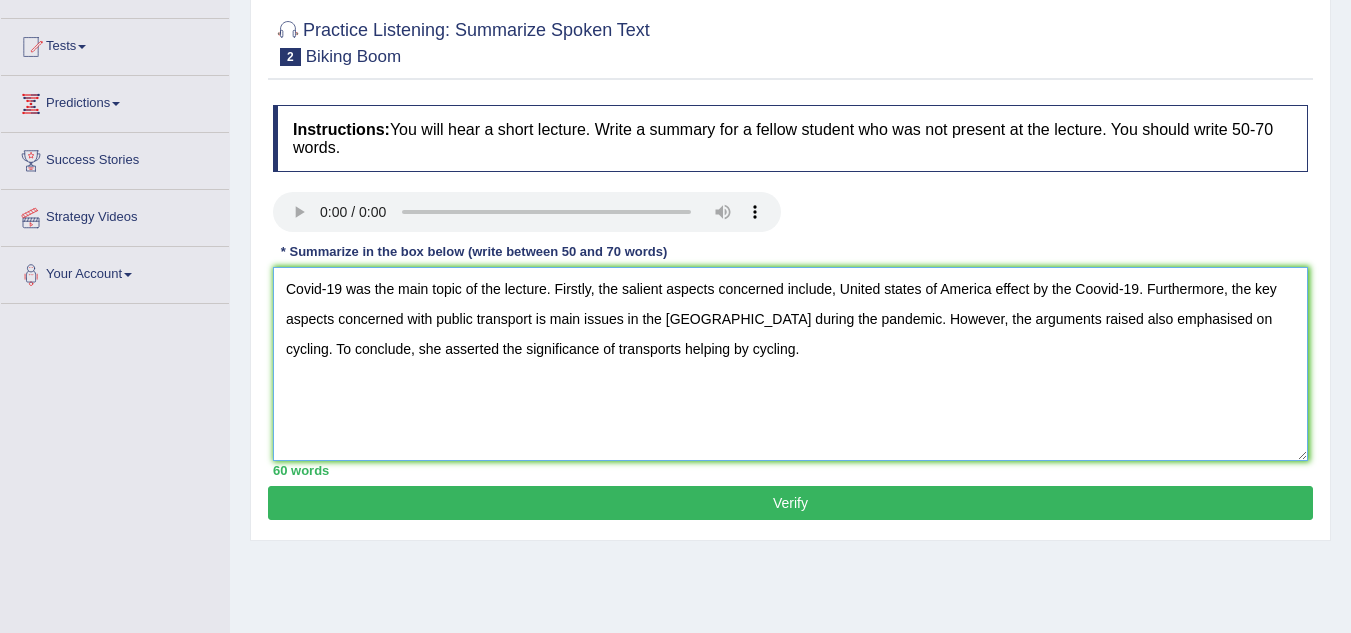 scroll, scrollTop: 231, scrollLeft: 0, axis: vertical 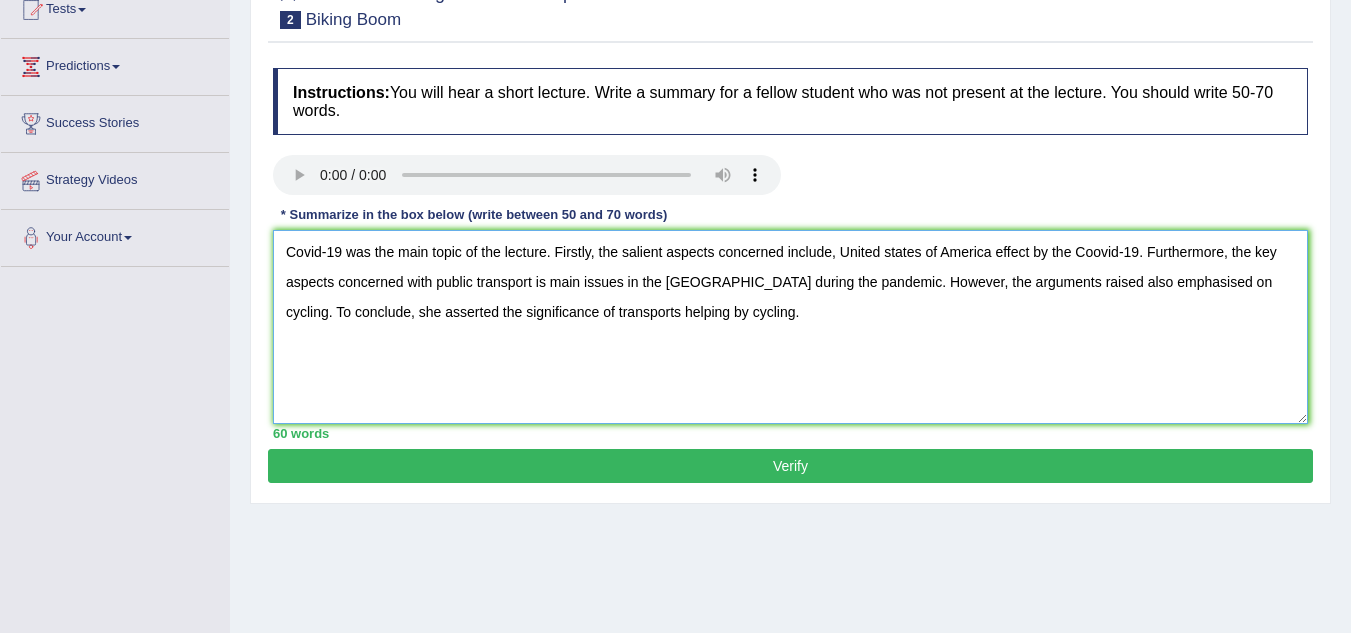 click on "Covid-19 was the main topic of the lecture. Firstly, the salient aspects concerned include, United states of America effect by the Coovid-19. Furthermore, the key aspects concerned with public transport is main issues in the [GEOGRAPHIC_DATA] during the pandemic. However, the arguments raised also emphasised on cycling. To conclude, she asserted the significance of transports helping by cycling." at bounding box center [790, 327] 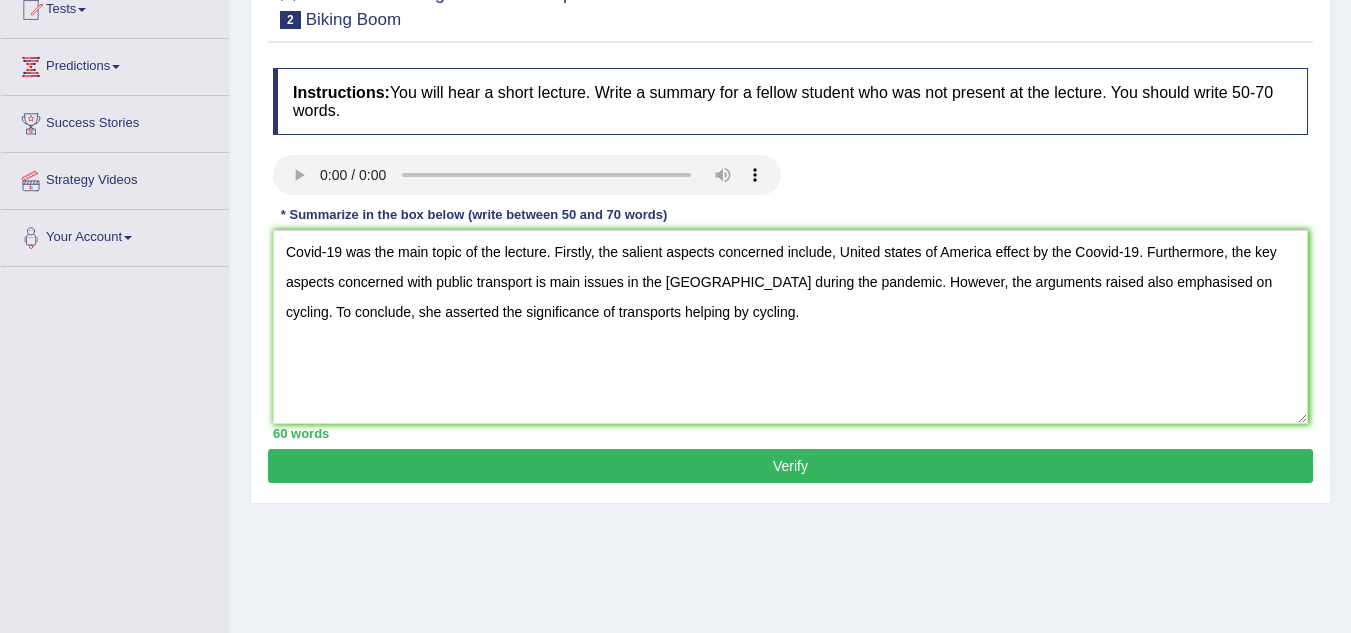 click on "Verify" at bounding box center (790, 466) 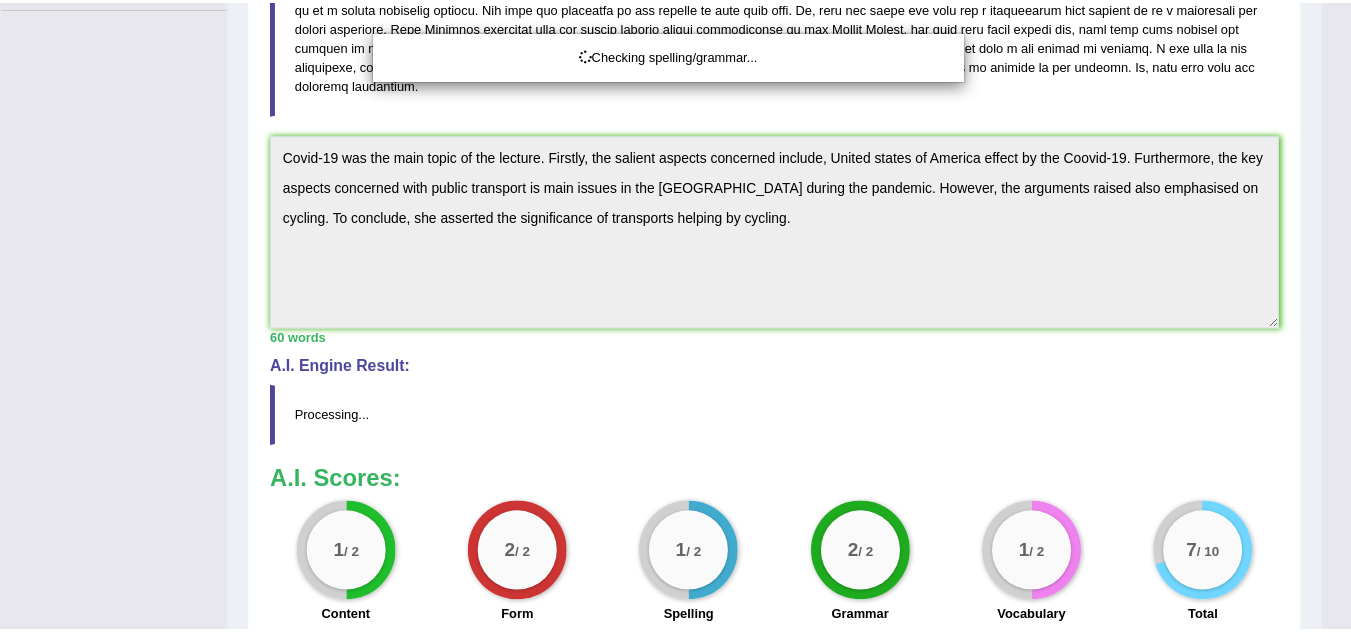 scroll, scrollTop: 503, scrollLeft: 0, axis: vertical 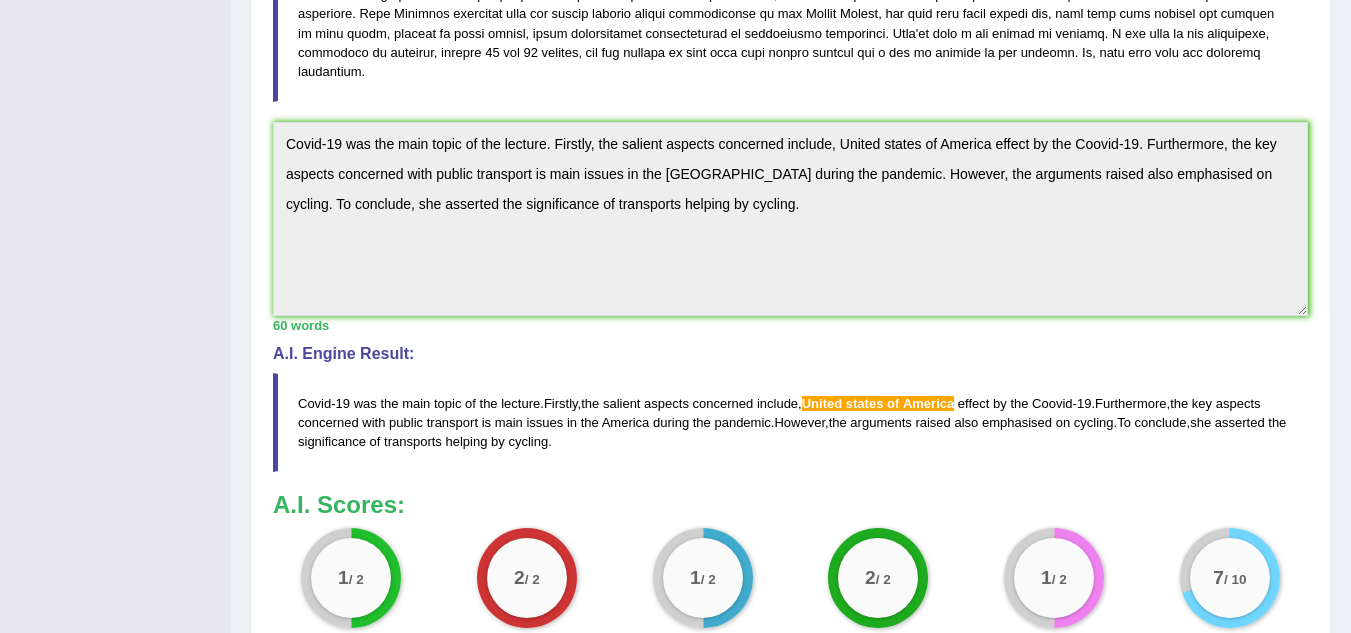 drag, startPoint x: 1360, startPoint y: 190, endPoint x: 1365, endPoint y: 378, distance: 188.06648 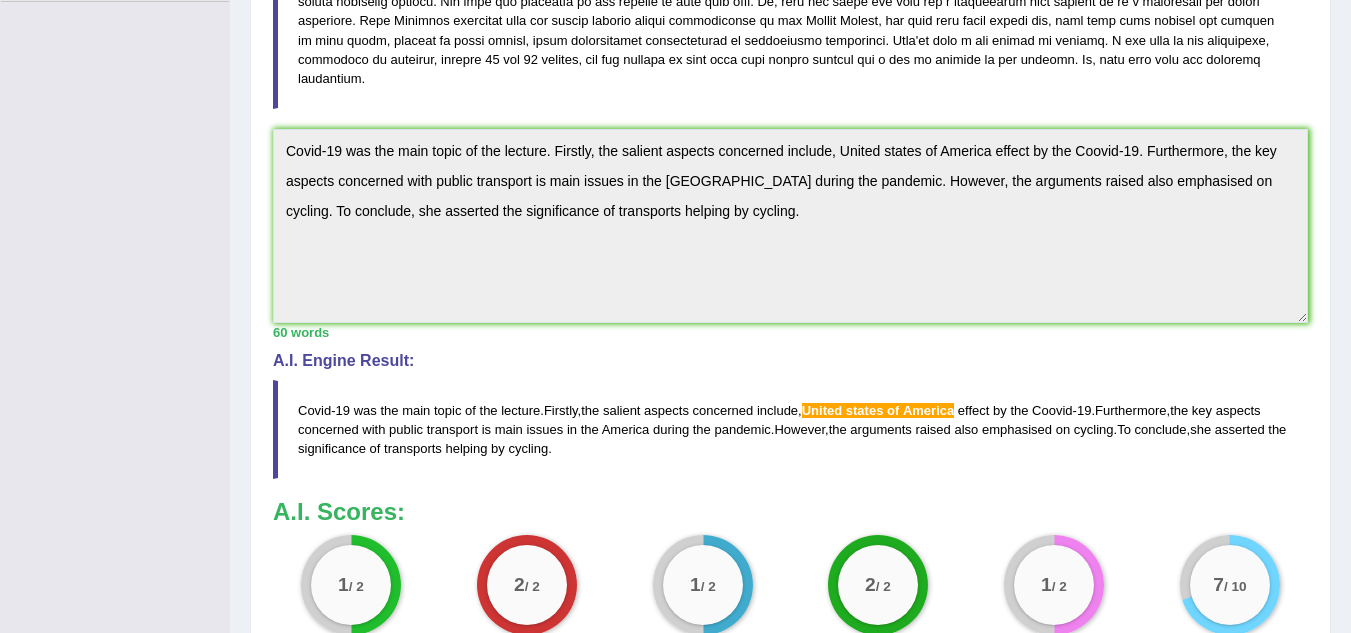 scroll, scrollTop: 494, scrollLeft: 0, axis: vertical 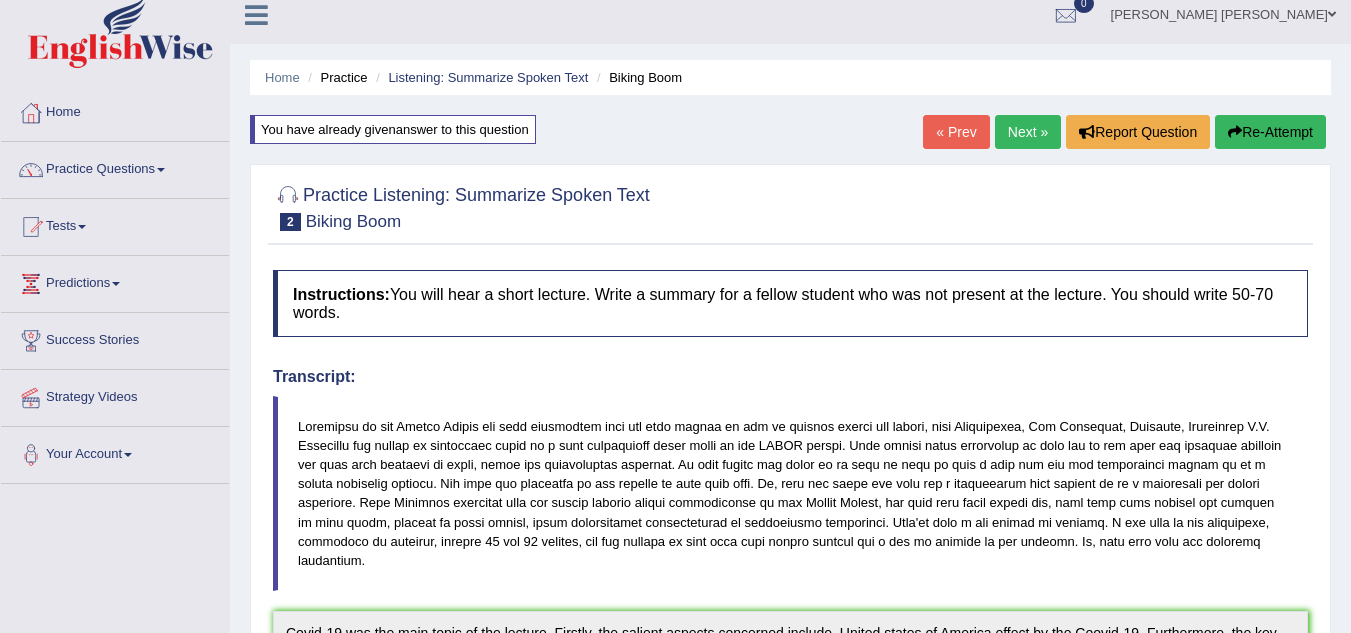 click on "Re-Attempt" at bounding box center [1270, 132] 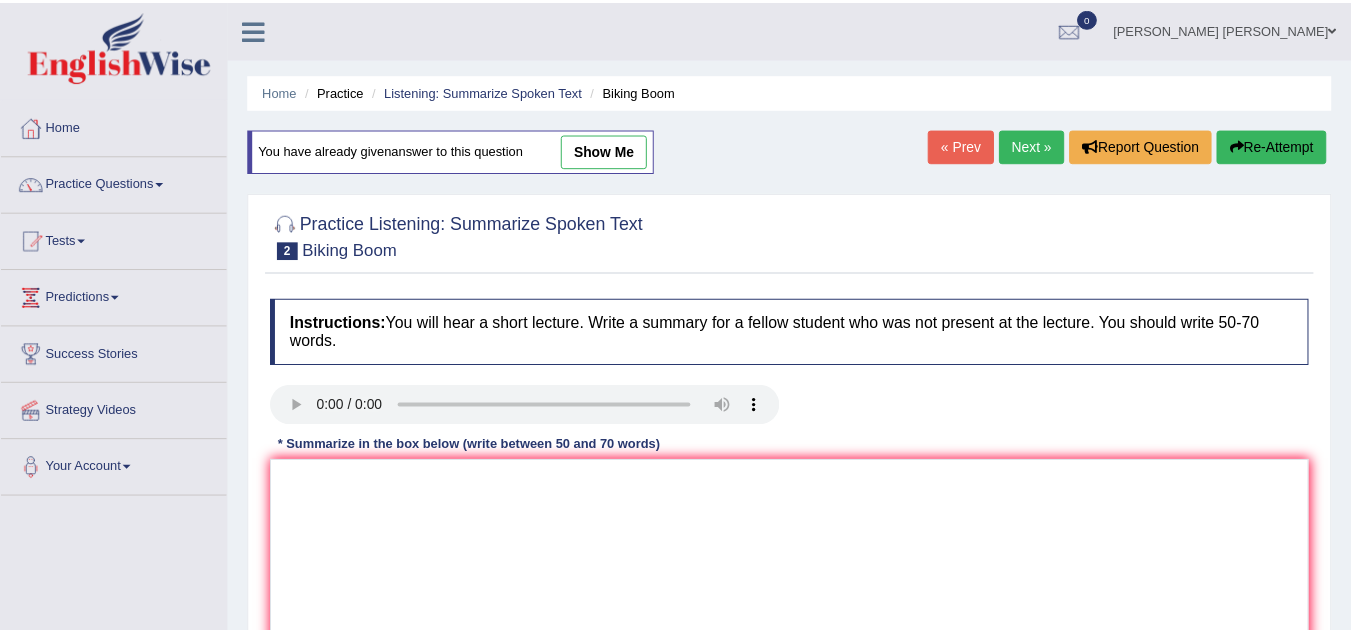 scroll, scrollTop: 14, scrollLeft: 0, axis: vertical 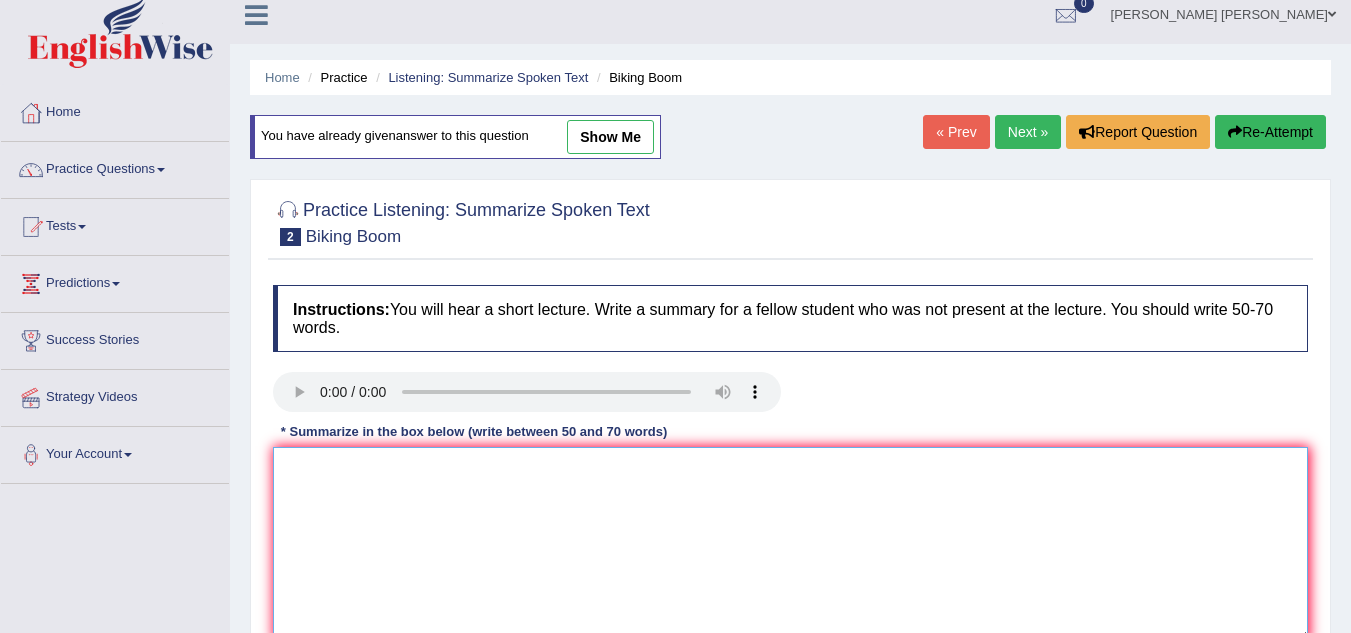 click at bounding box center [790, 544] 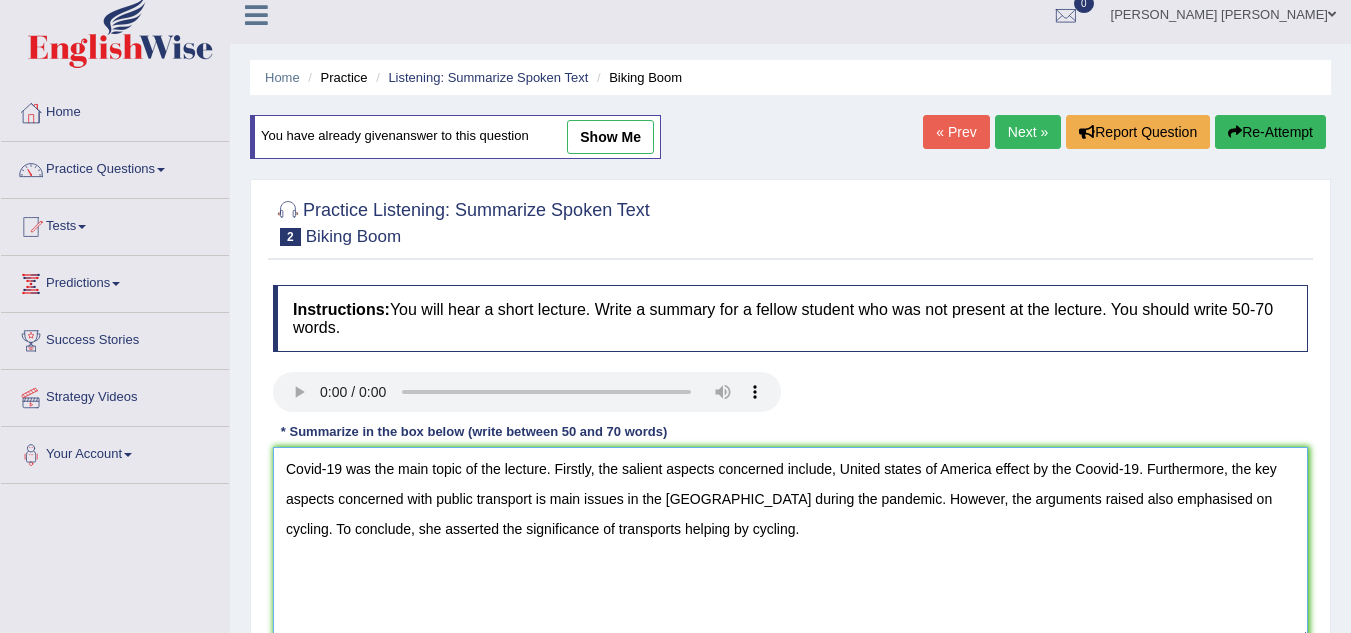 click on "Covid-19 was the main topic of the lecture. Firstly, the salient aspects concerned include, United states of America effect by the Coovid-19. Furthermore, the key aspects concerned with public transport is main issues in the America during the pandemic. However, the arguments raised also emphasised on cycling. To conclude, she asserted the significance of transports helping by cycling." at bounding box center (790, 544) 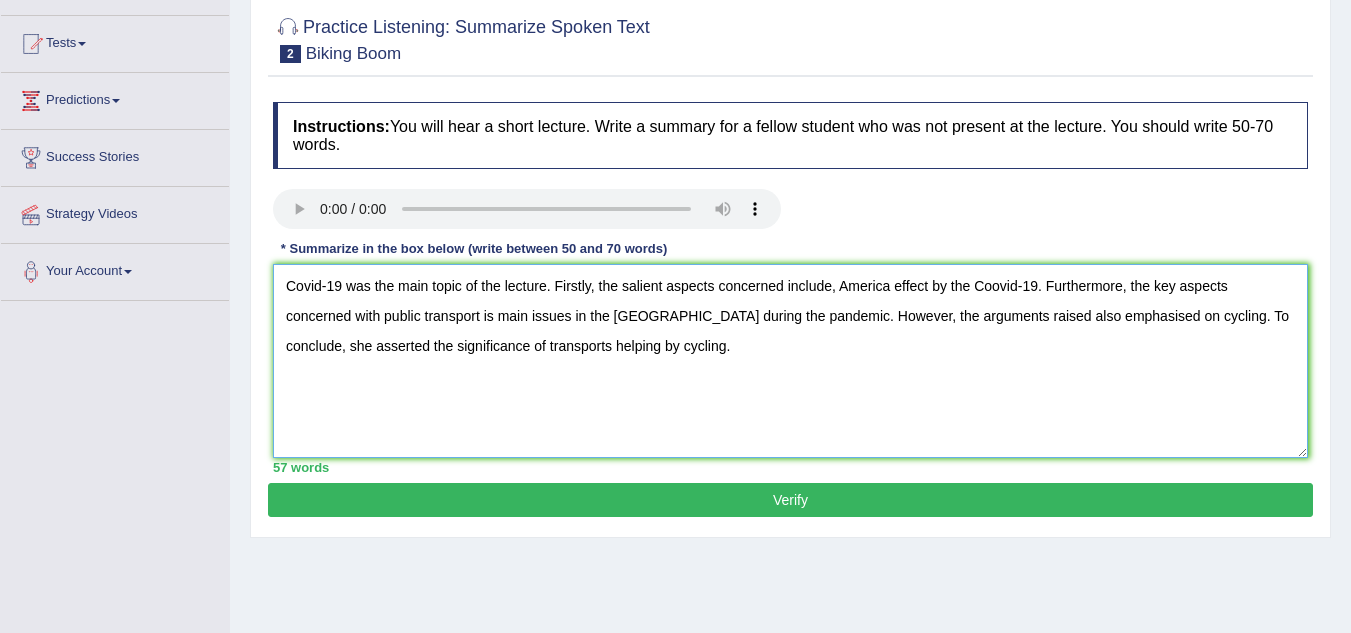 scroll, scrollTop: 417, scrollLeft: 0, axis: vertical 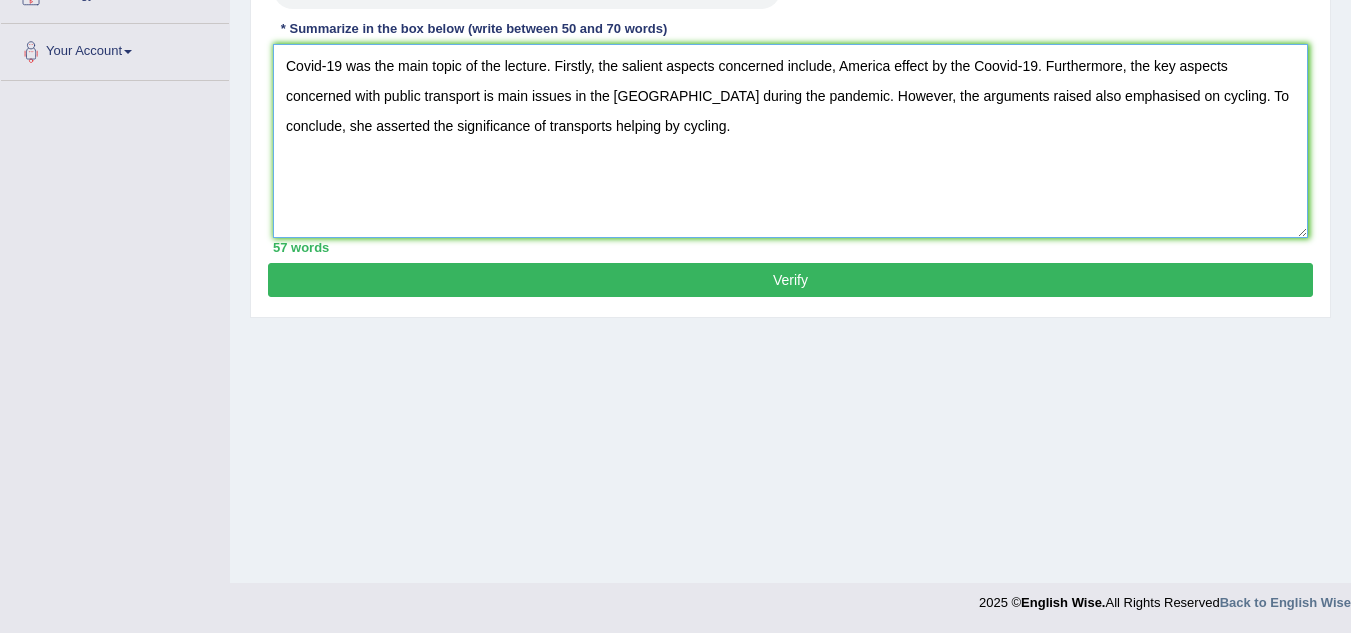 type on "Covid-19 was the main topic of the lecture. Firstly, the salient aspects concerned include, America effect by the Coovid-19. Furthermore, the key aspects concerned with public transport is main issues in the America during the pandemic. However, the arguments raised also emphasised on cycling. To conclude, she asserted the significance of transports helping by cycling." 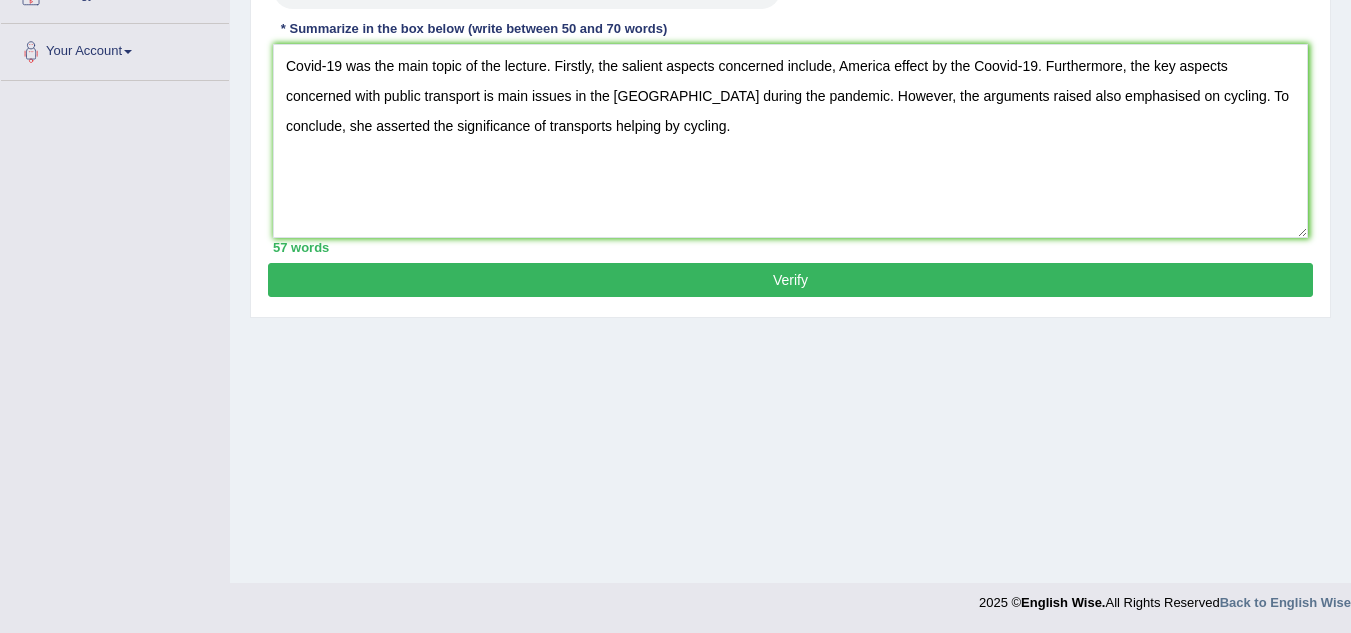 click on "Verify" at bounding box center (790, 280) 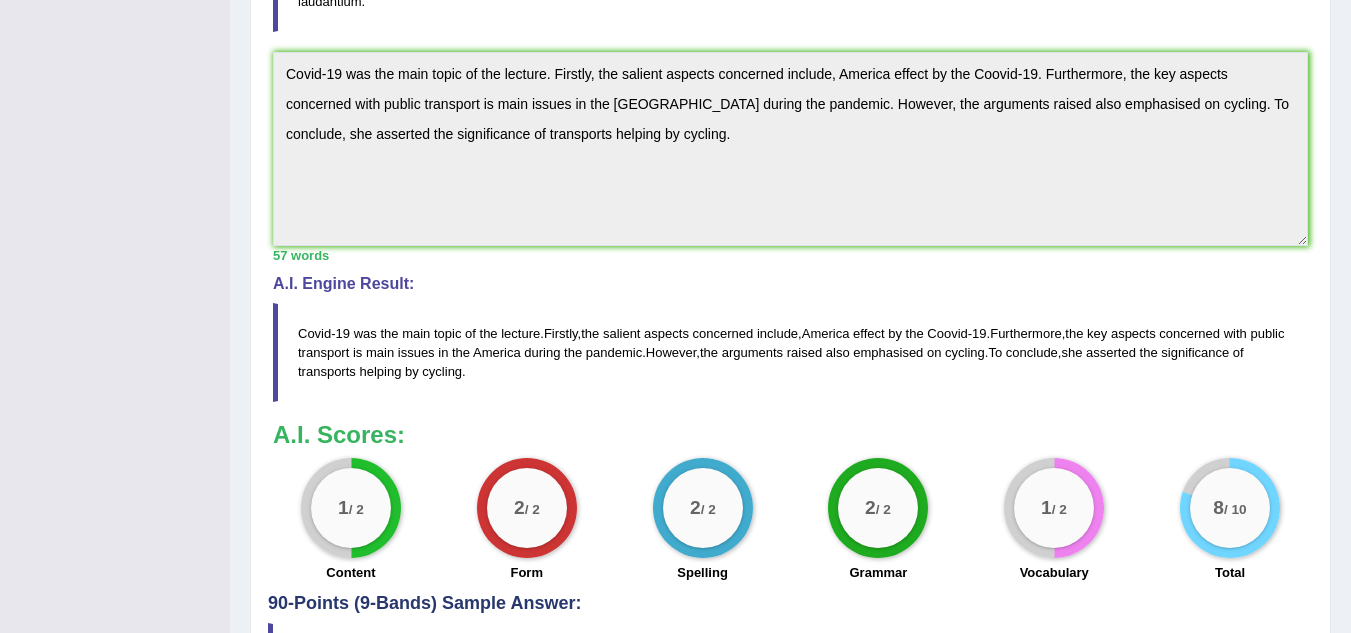 scroll, scrollTop: 582, scrollLeft: 0, axis: vertical 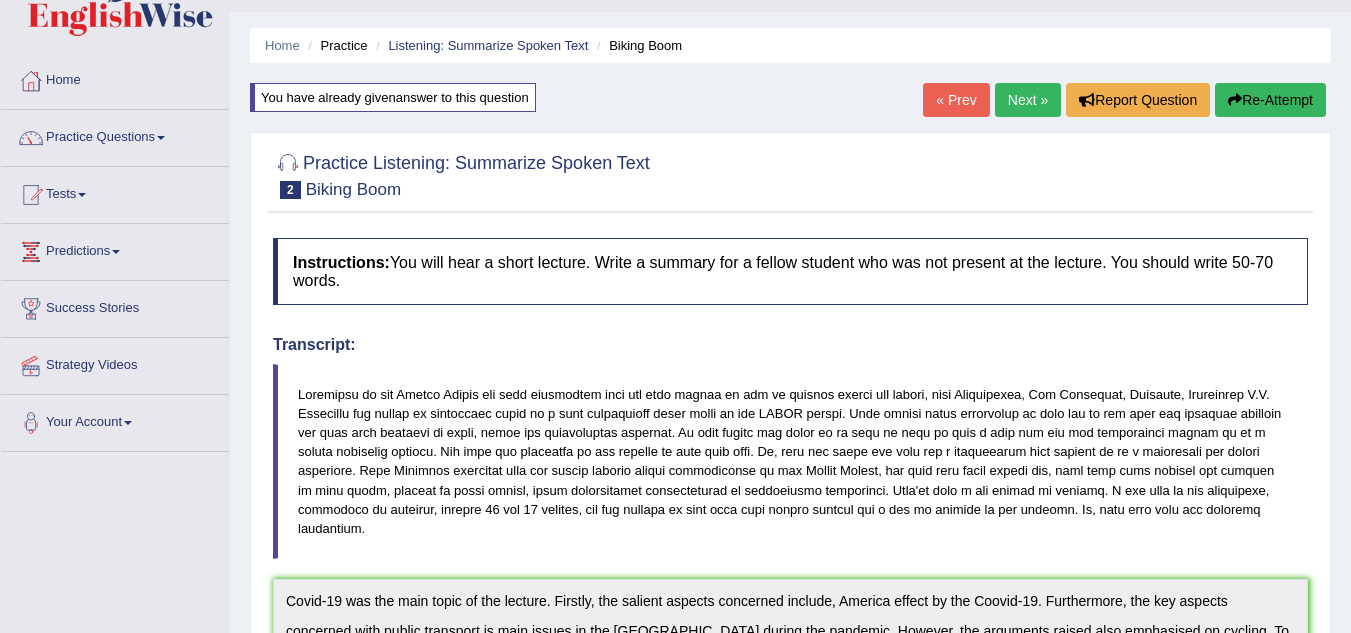 click on "Next »" at bounding box center (1028, 100) 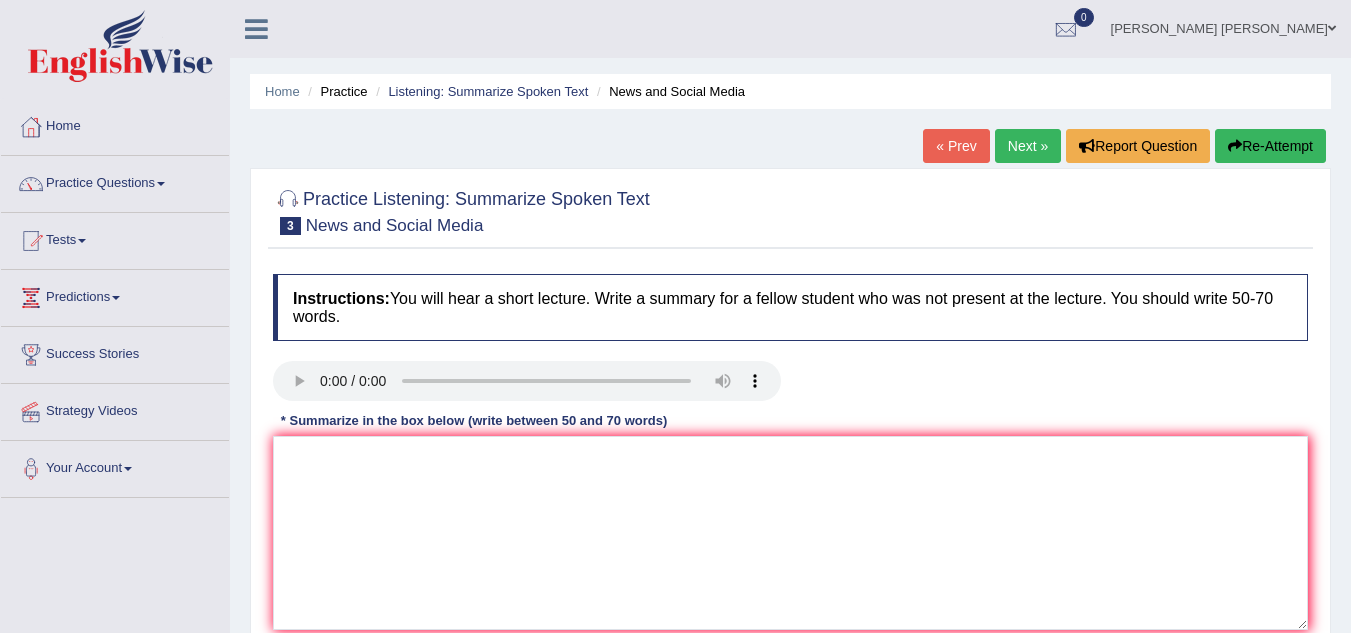 scroll, scrollTop: 0, scrollLeft: 0, axis: both 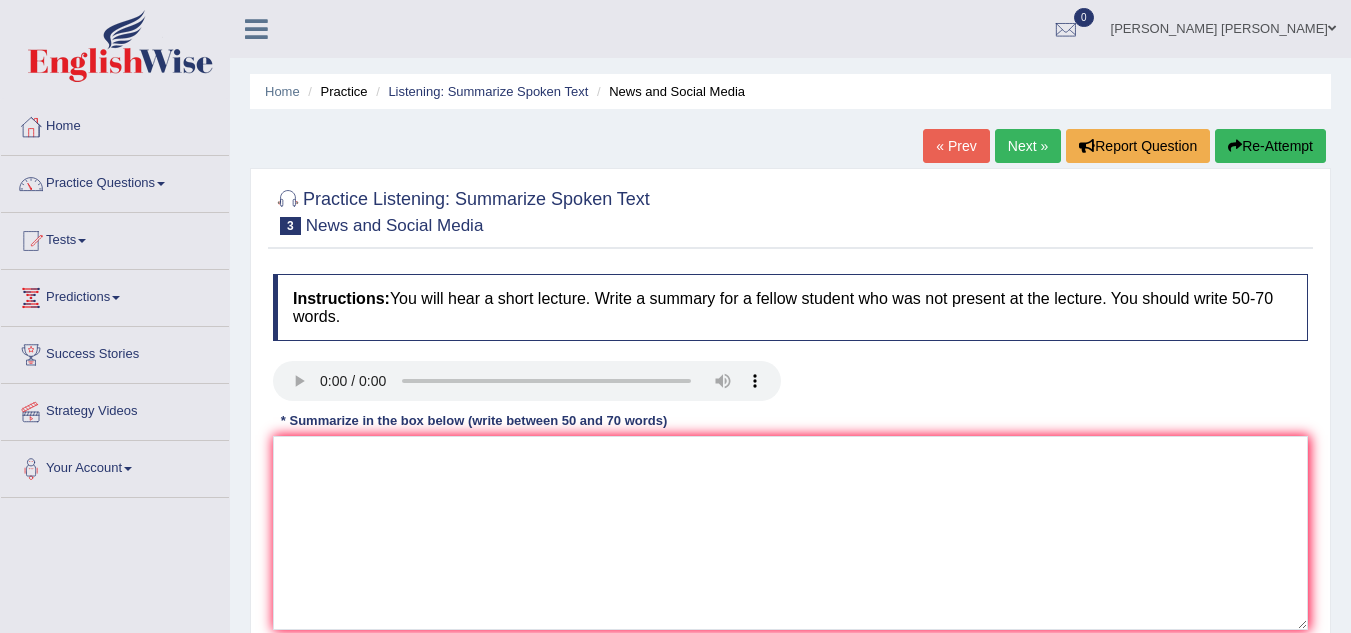 type 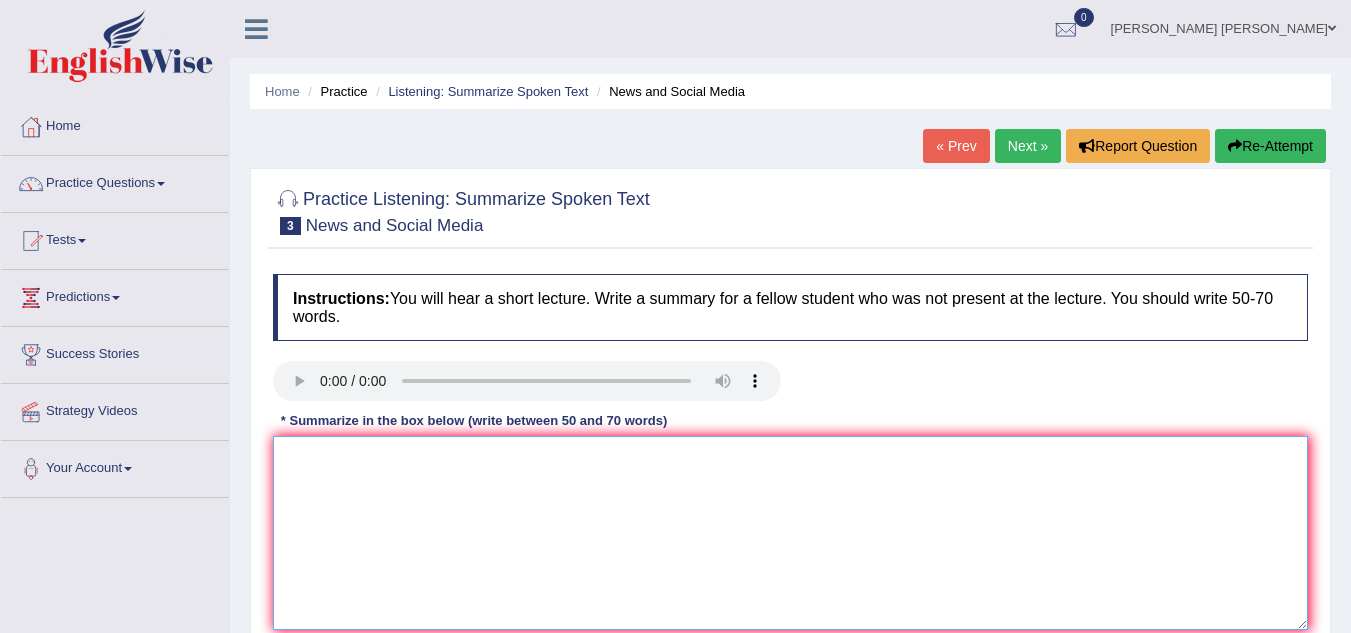 click at bounding box center (790, 533) 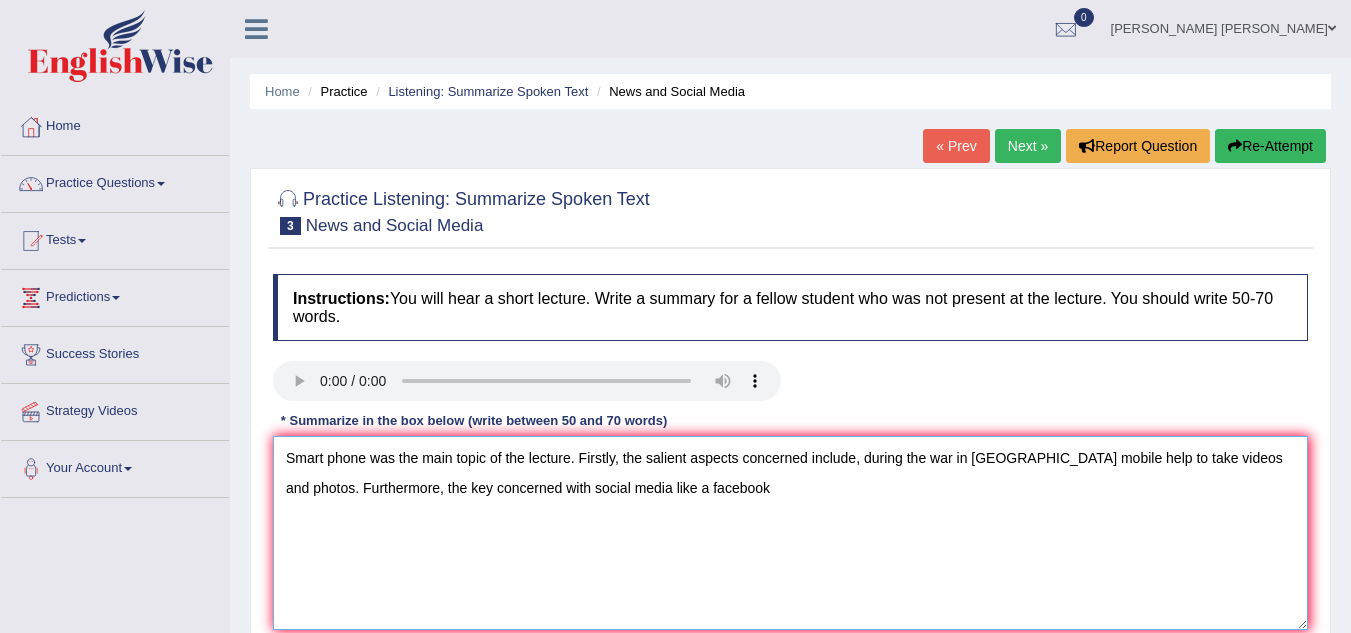 click on "Smart phone was the main topic of the lecture. Firstly, the salient aspects concerned include, during the war in [GEOGRAPHIC_DATA] mobile help to take videos and photos. Furthermore, the key concerned with social media like a facebook" at bounding box center (790, 533) 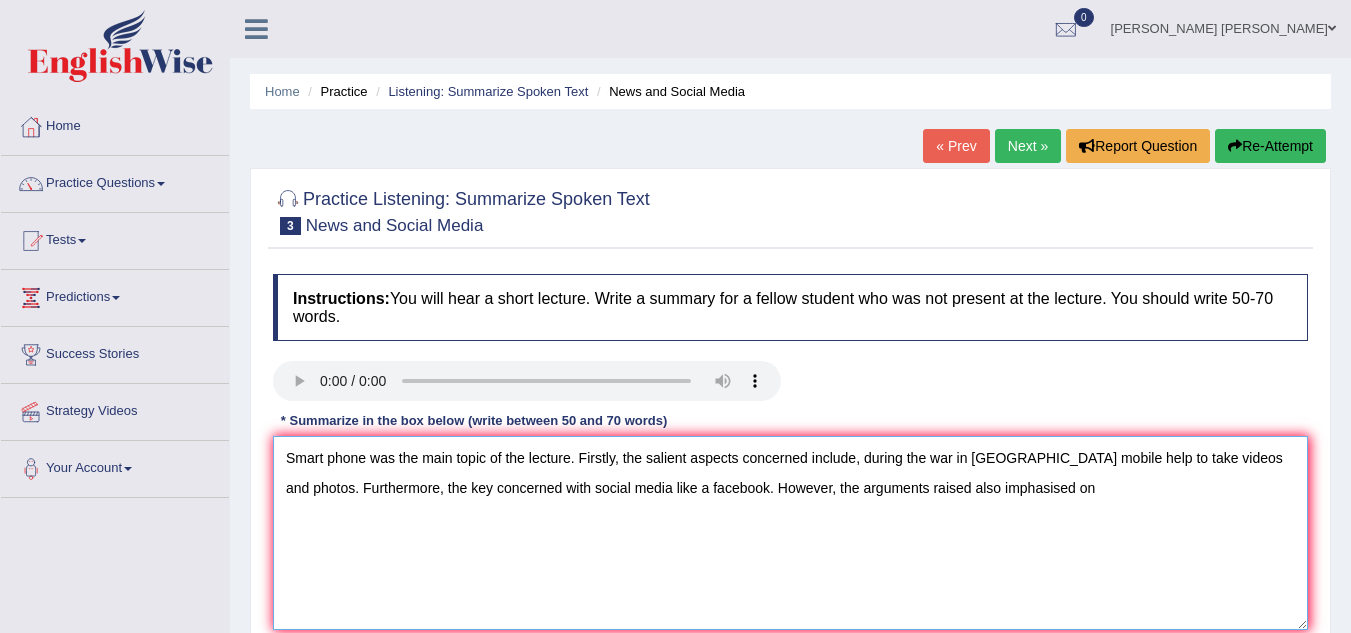 drag, startPoint x: 1170, startPoint y: 455, endPoint x: 1254, endPoint y: 470, distance: 85.32877 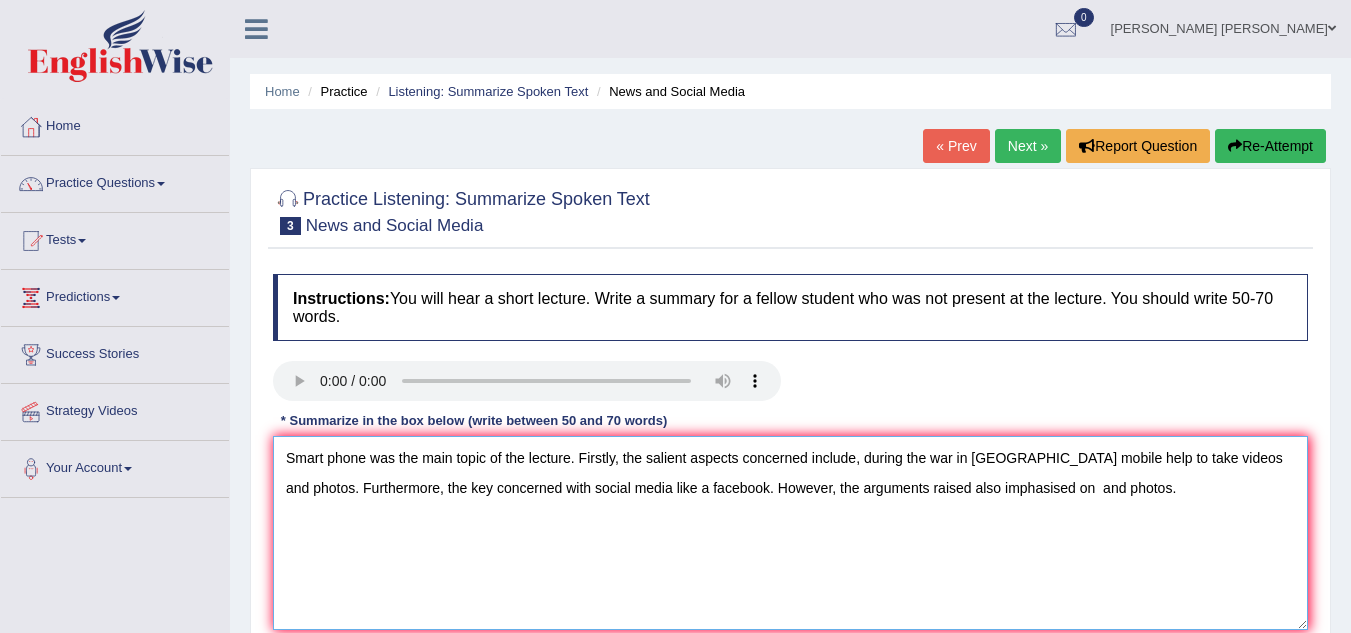click on "Smart phone was the main topic of the lecture. Firstly, the salient aspects concerned include, during the war in [GEOGRAPHIC_DATA] mobile help to take videos and photos. Furthermore, the key concerned with social media like a facebook. However, the arguments raised also imphasised on  and photos." at bounding box center (790, 533) 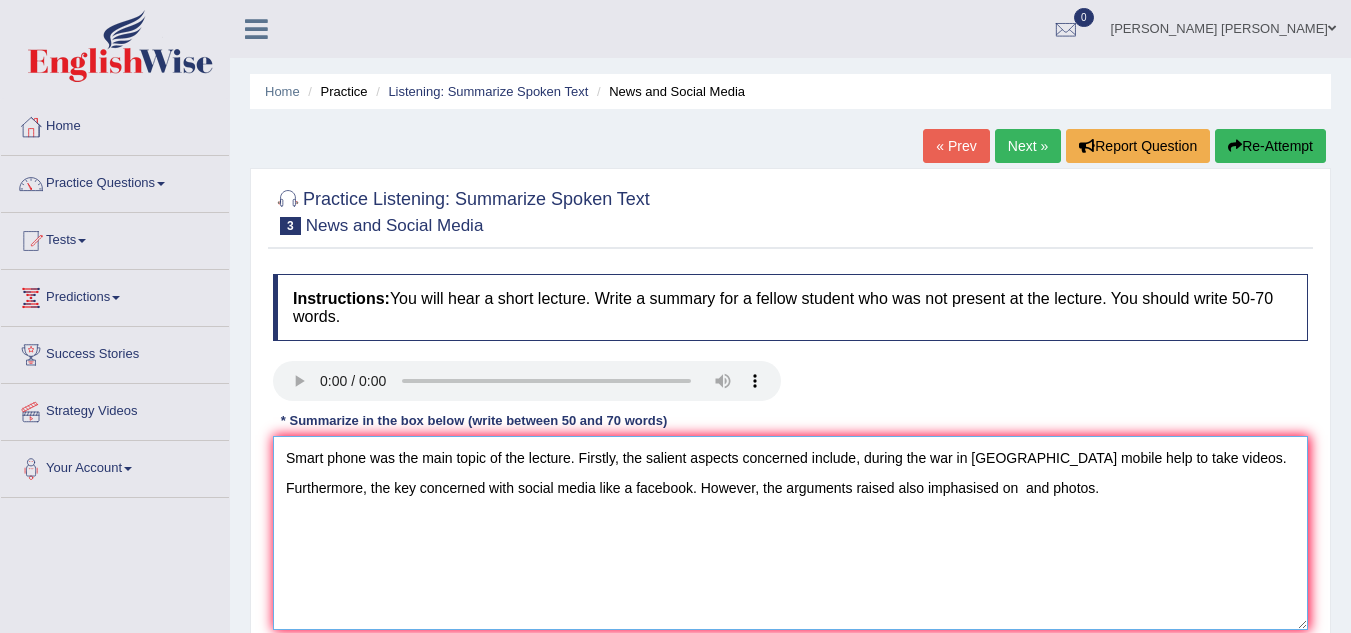 click on "Smart phone was the main topic of the lecture. Firstly, the salient aspects concerned include, during the war in [GEOGRAPHIC_DATA] mobile help to take videos. Furthermore, the key concerned with social media like a facebook. However, the arguments raised also imphasised on  and photos." at bounding box center [790, 533] 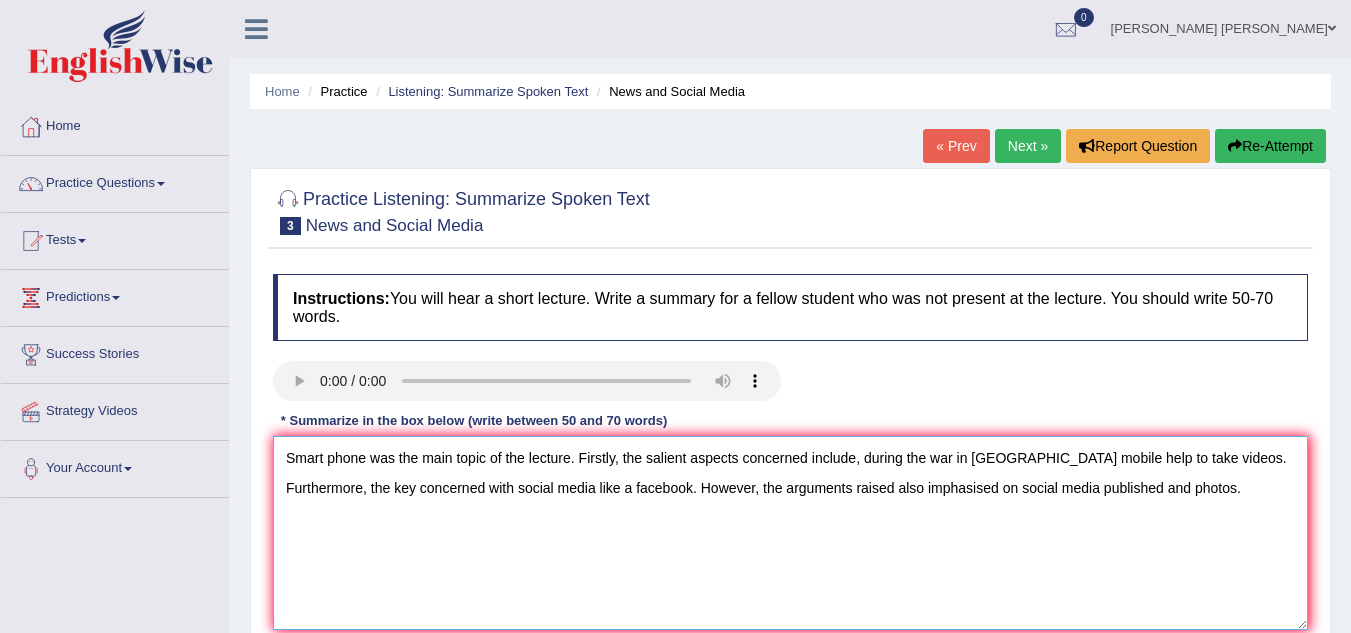 click on "Smart phone was the main topic of the lecture. Firstly, the salient aspects concerned include, during the war in [GEOGRAPHIC_DATA] mobile help to take videos. Furthermore, the key concerned with social media like a facebook. However, the arguments raised also imphasised on social media published and photos." at bounding box center [790, 533] 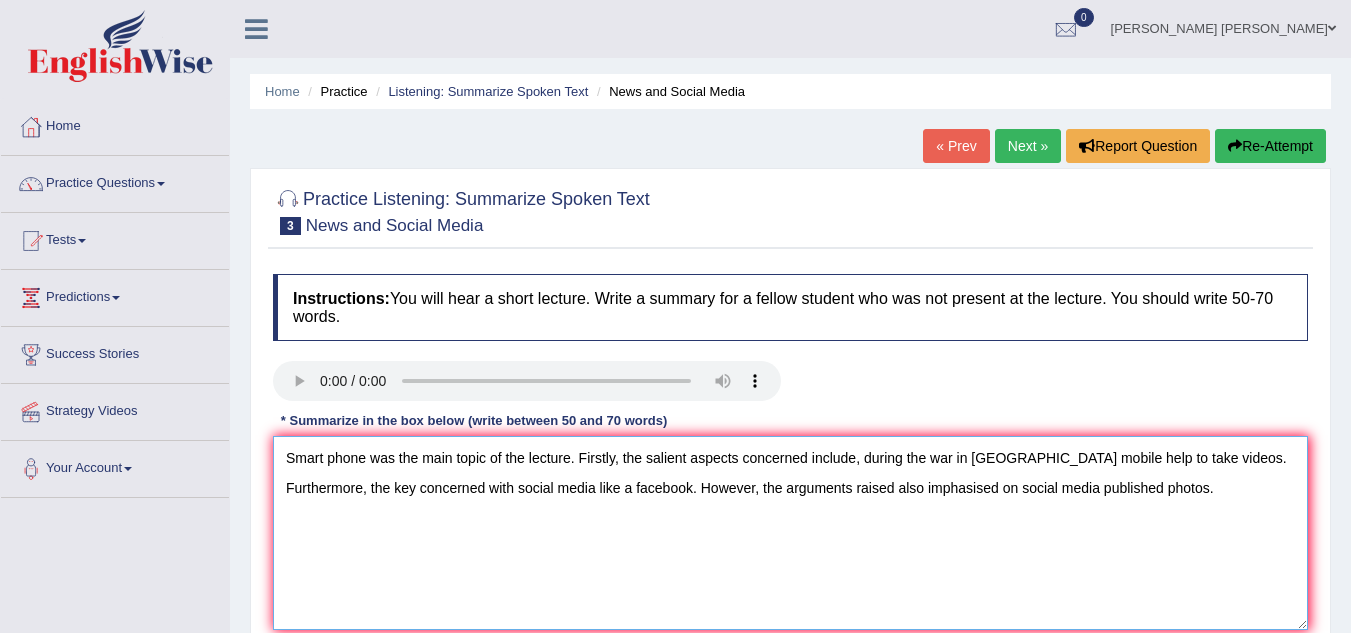click on "Smart phone was the main topic of the lecture. Firstly, the salient aspects concerned include, during the war in [GEOGRAPHIC_DATA] mobile help to take videos. Furthermore, the key concerned with social media like a facebook. However, the arguments raised also imphasised on social media published photos." at bounding box center (790, 533) 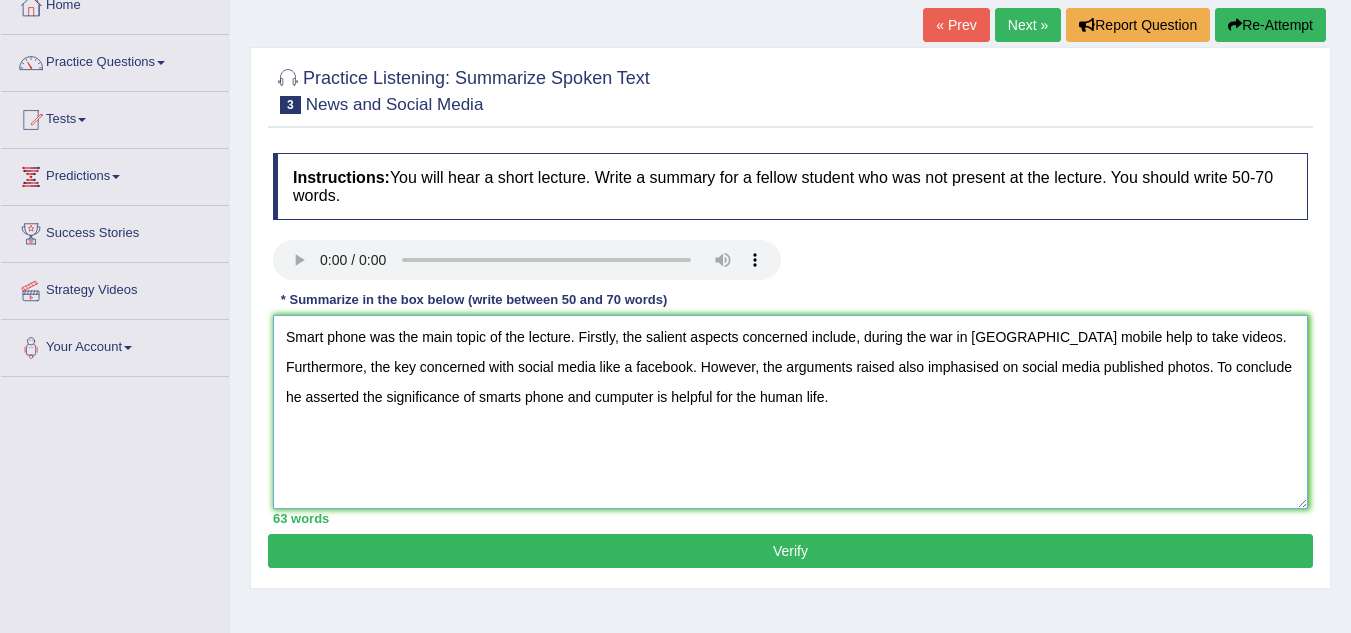 scroll, scrollTop: 188, scrollLeft: 0, axis: vertical 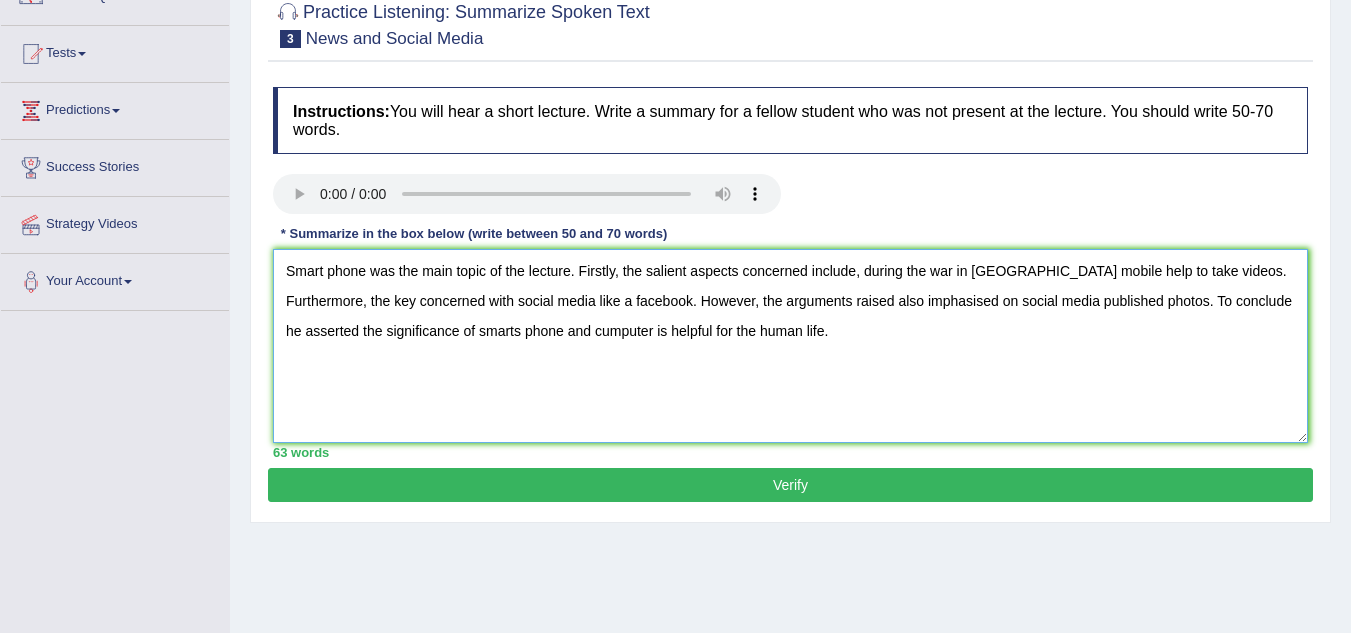 type on "Smart phone was the main topic of the lecture. Firstly, the salient aspects concerned include, during the war in [GEOGRAPHIC_DATA] mobile help to take videos. Furthermore, the key concerned with social media like a facebook. However, the arguments raised also imphasised on social media published photos. To conclude he asserted the significance of smarts phone and cumputer is helpful for the human life." 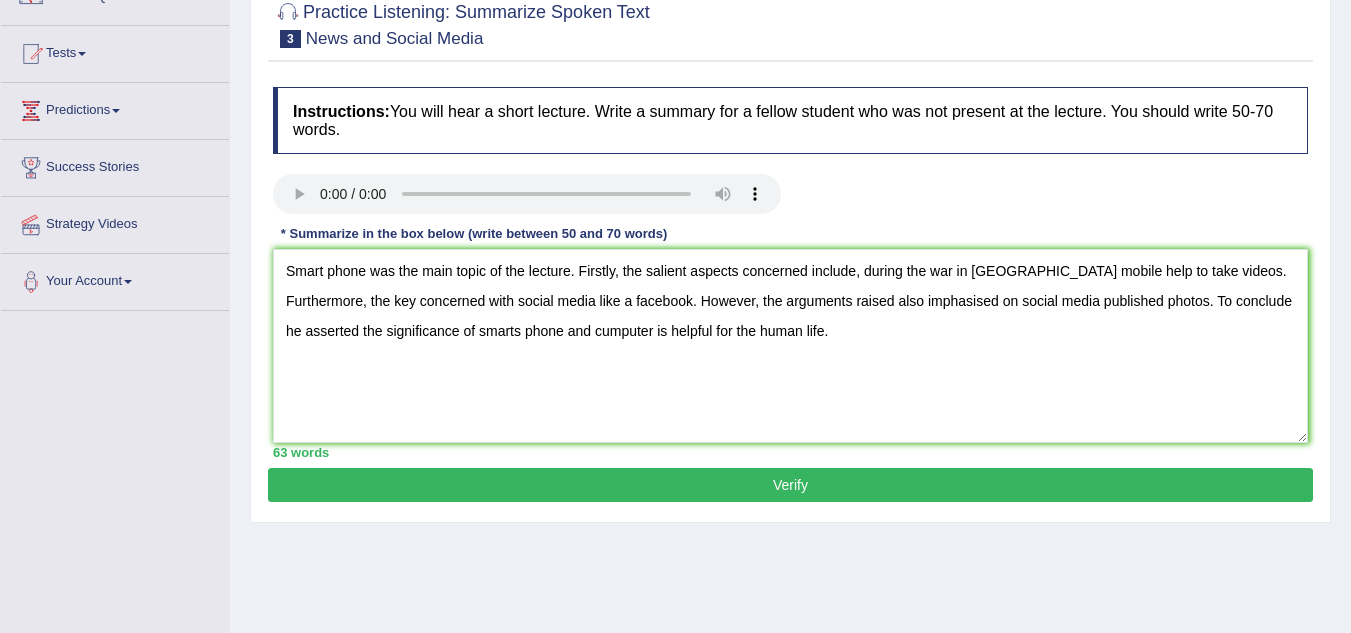 click on "Verify" at bounding box center (790, 485) 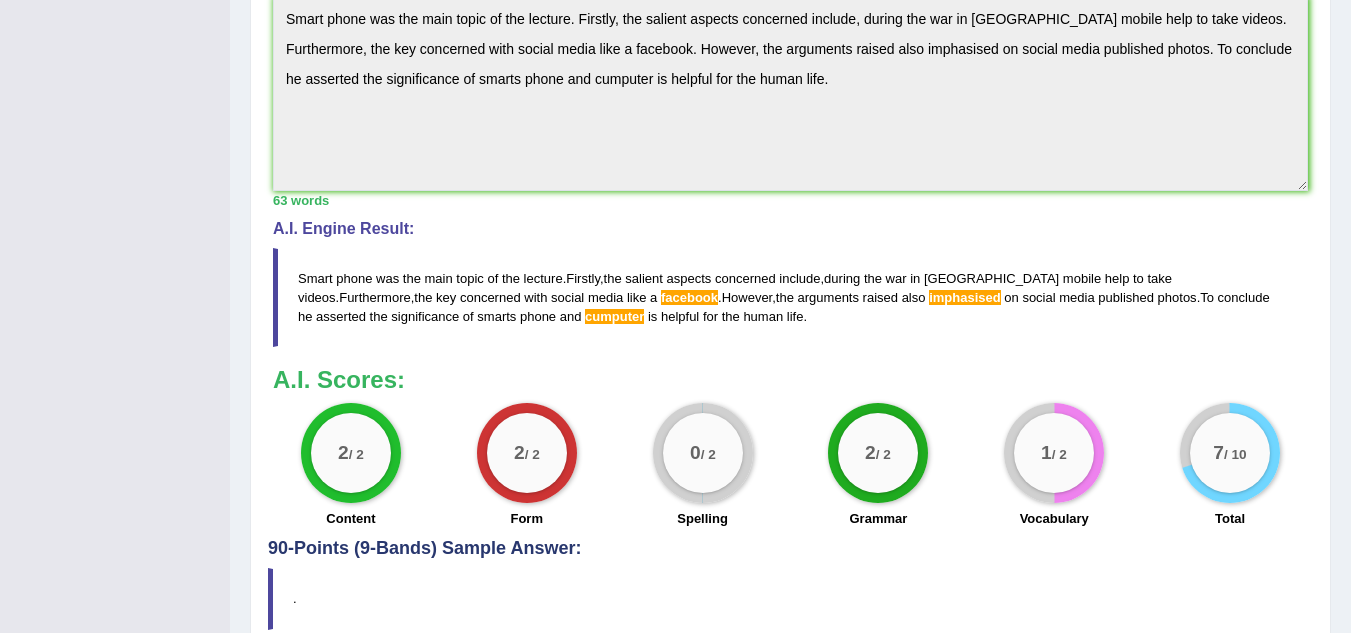 scroll, scrollTop: 663, scrollLeft: 0, axis: vertical 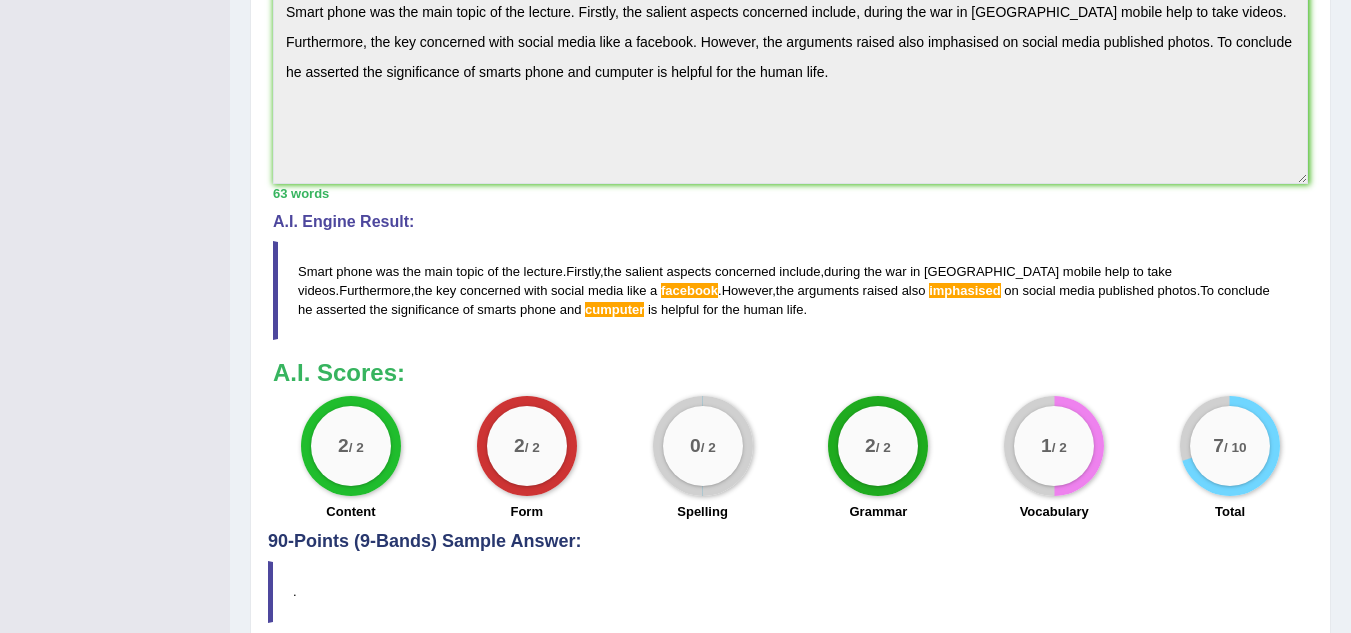 click on "imphasised" at bounding box center [965, 290] 